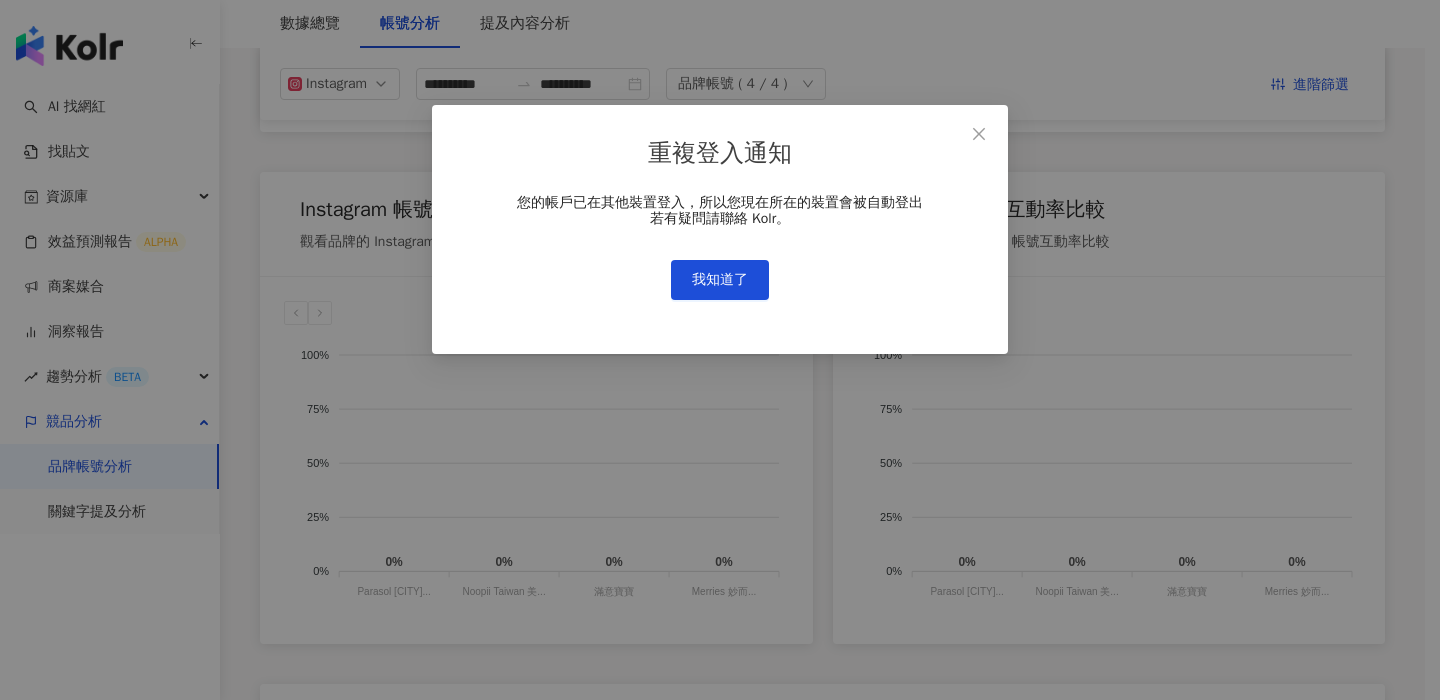 scroll, scrollTop: 1335, scrollLeft: 0, axis: vertical 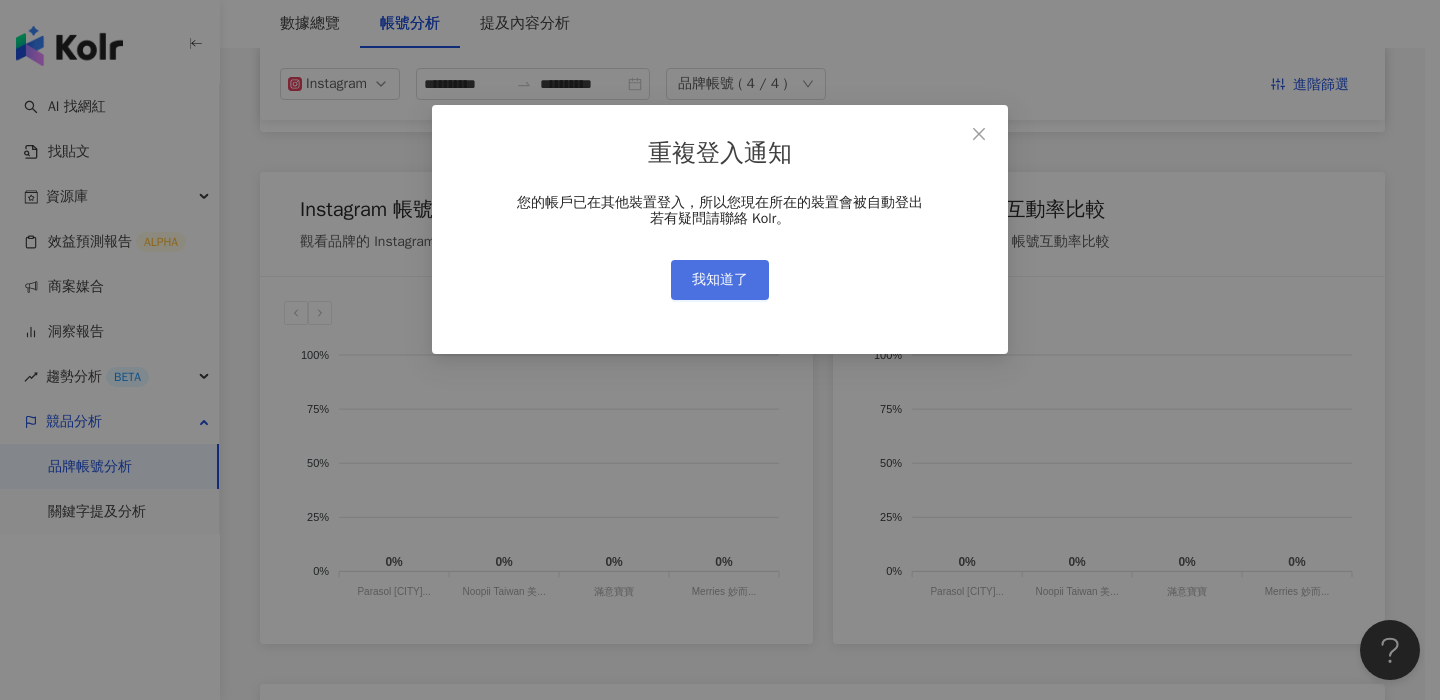click on "我知道了" at bounding box center [720, 280] 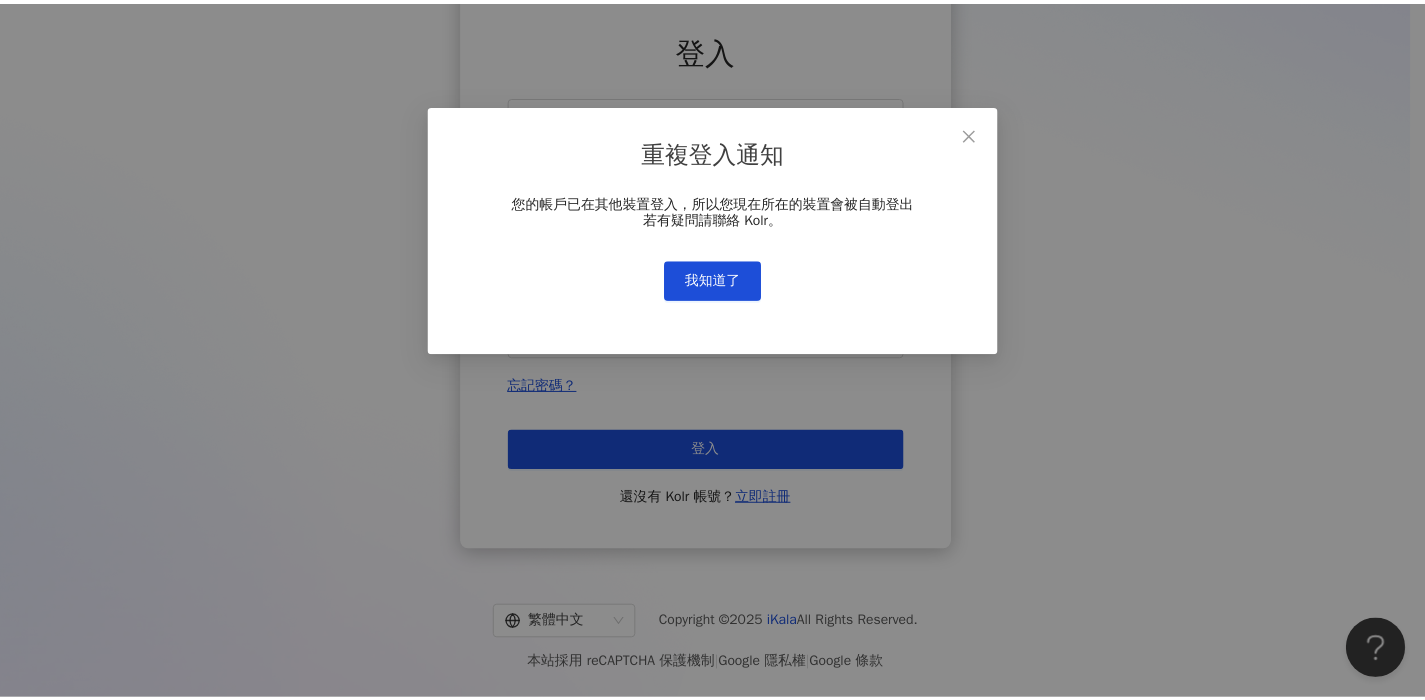 scroll, scrollTop: 0, scrollLeft: 0, axis: both 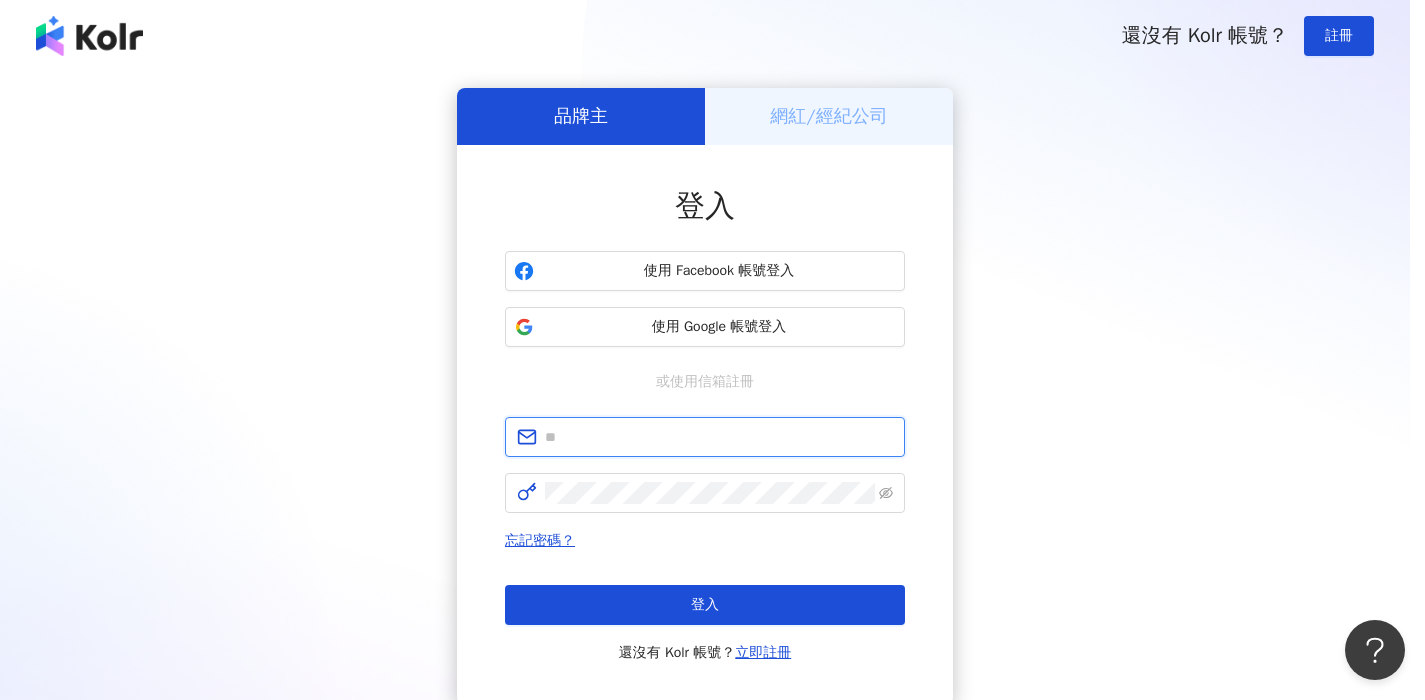 type on "**********" 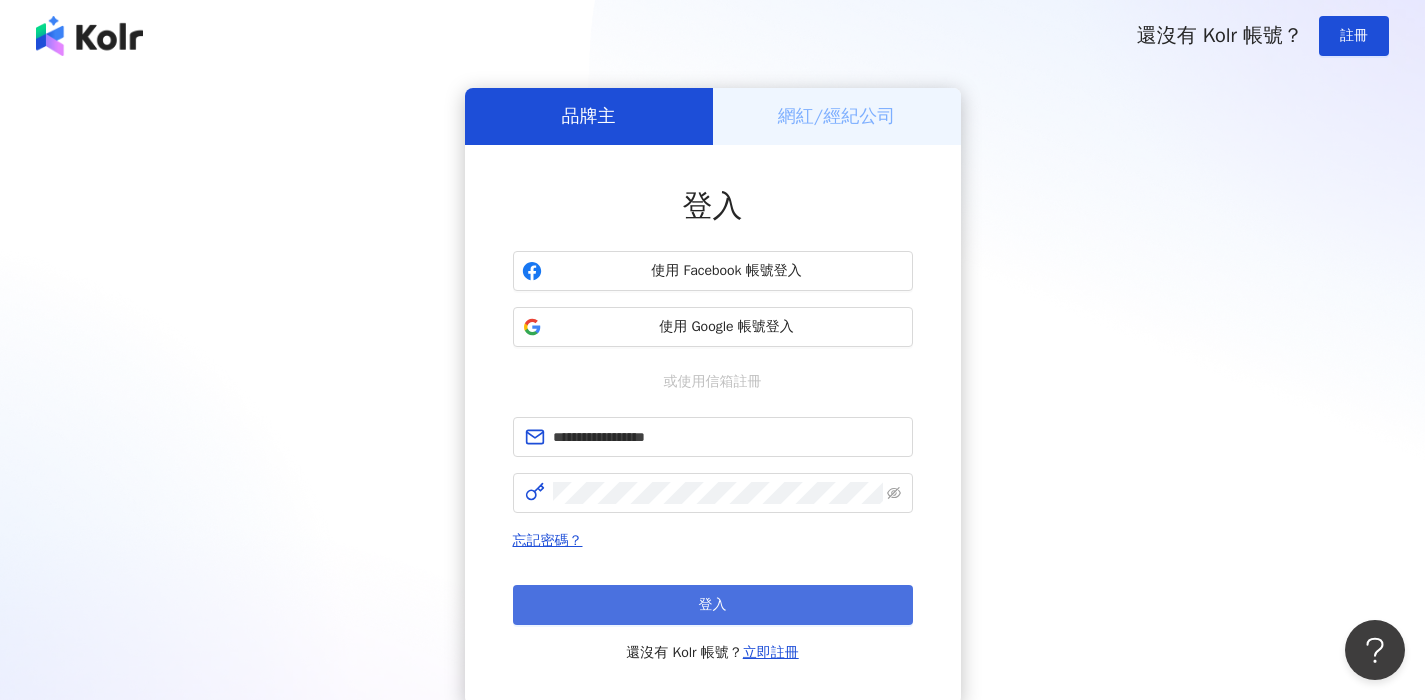 click on "登入" at bounding box center [713, 605] 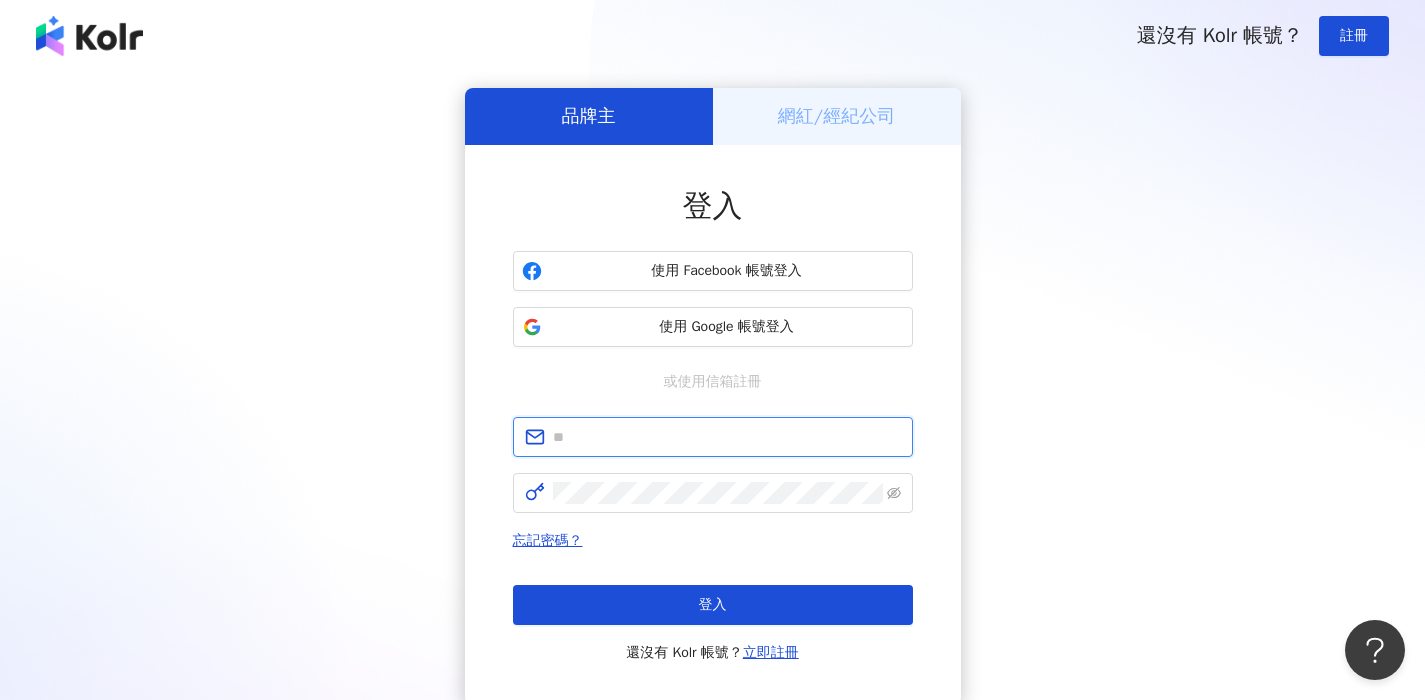 type on "**********" 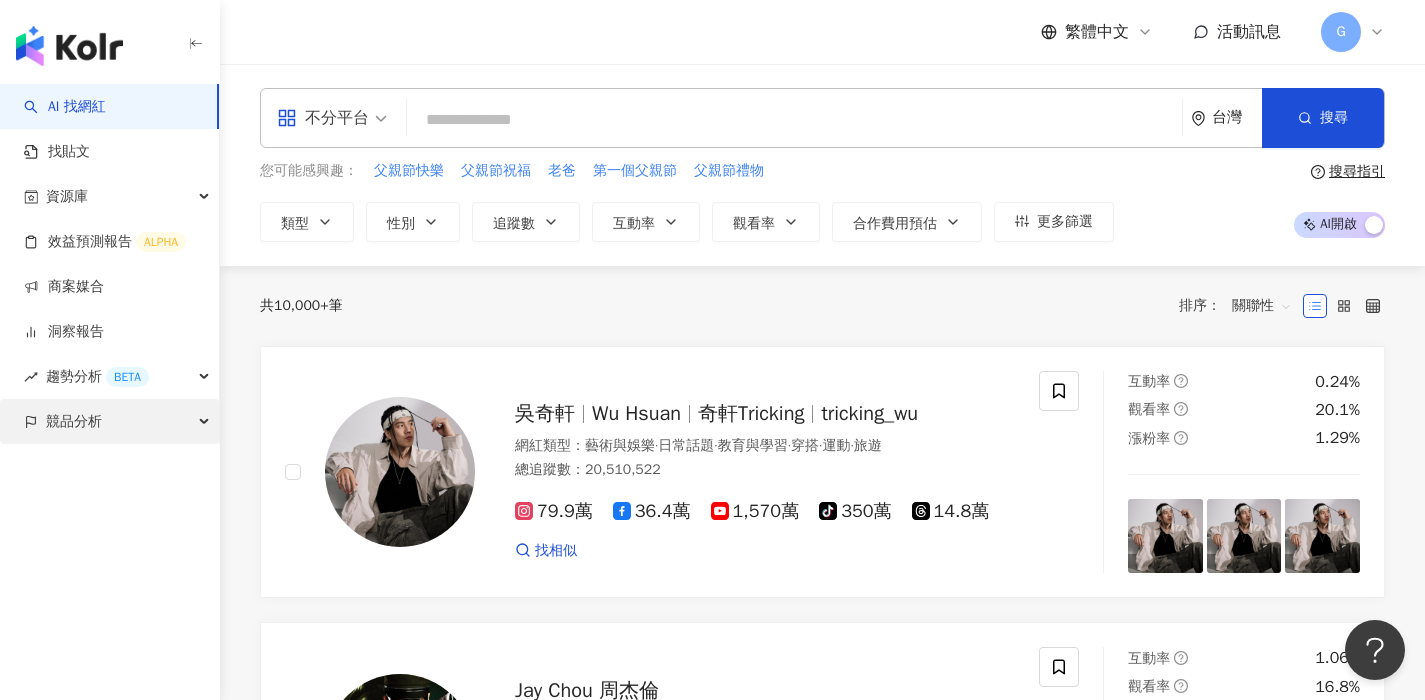 click on "競品分析" at bounding box center [109, 421] 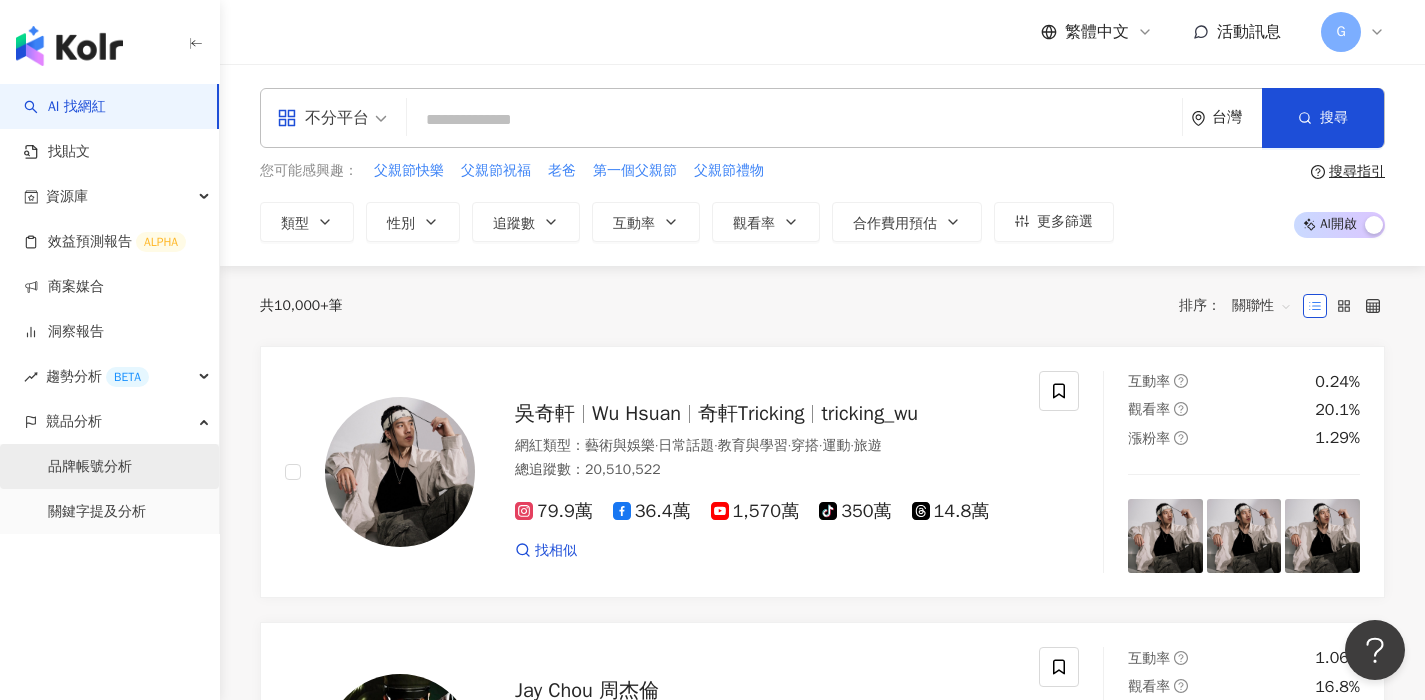 click on "品牌帳號分析" at bounding box center [90, 467] 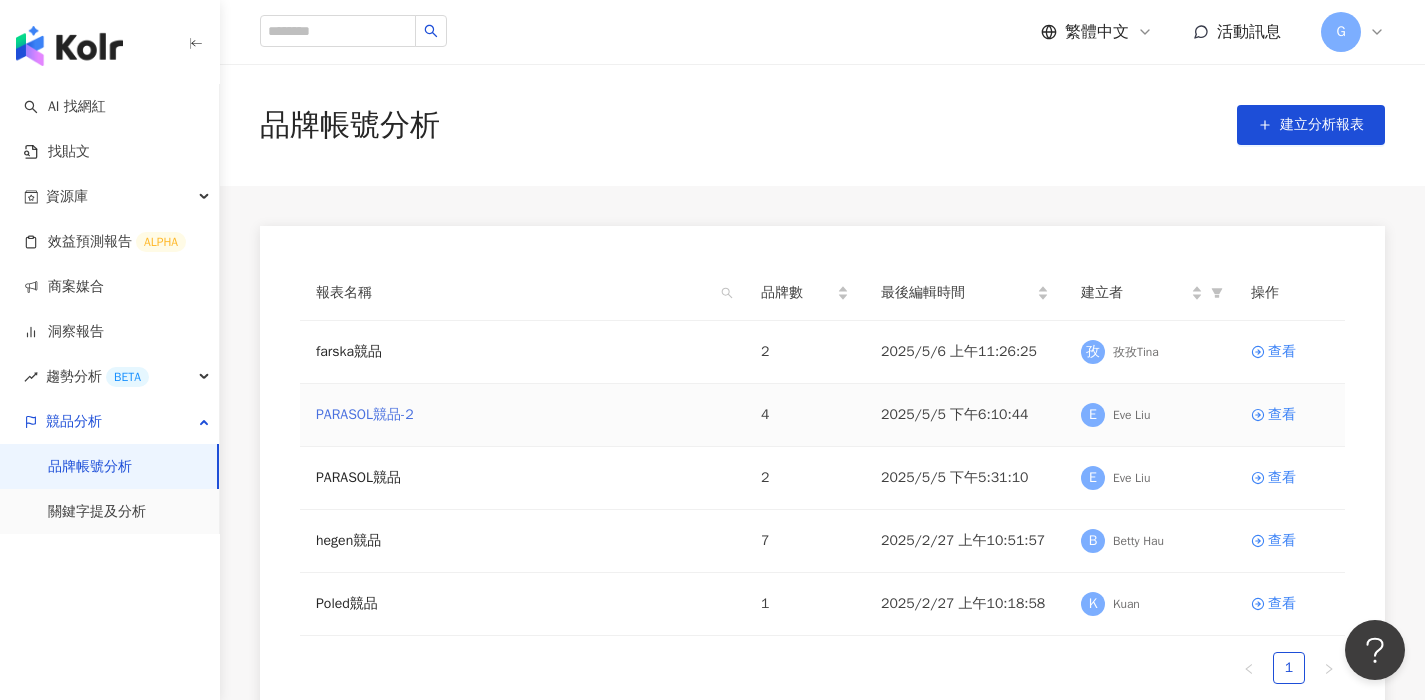 click on "PARASOL競品-2" at bounding box center (365, 415) 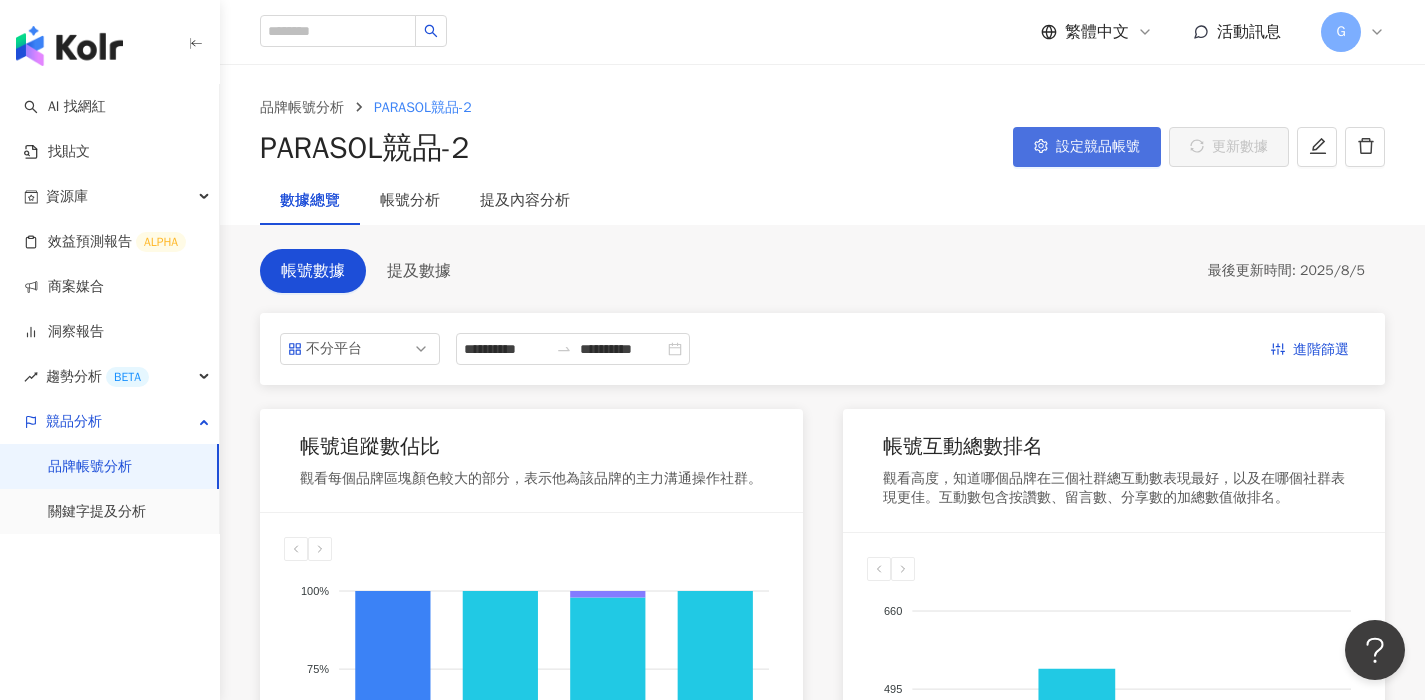 click on "設定競品帳號" at bounding box center (1087, 147) 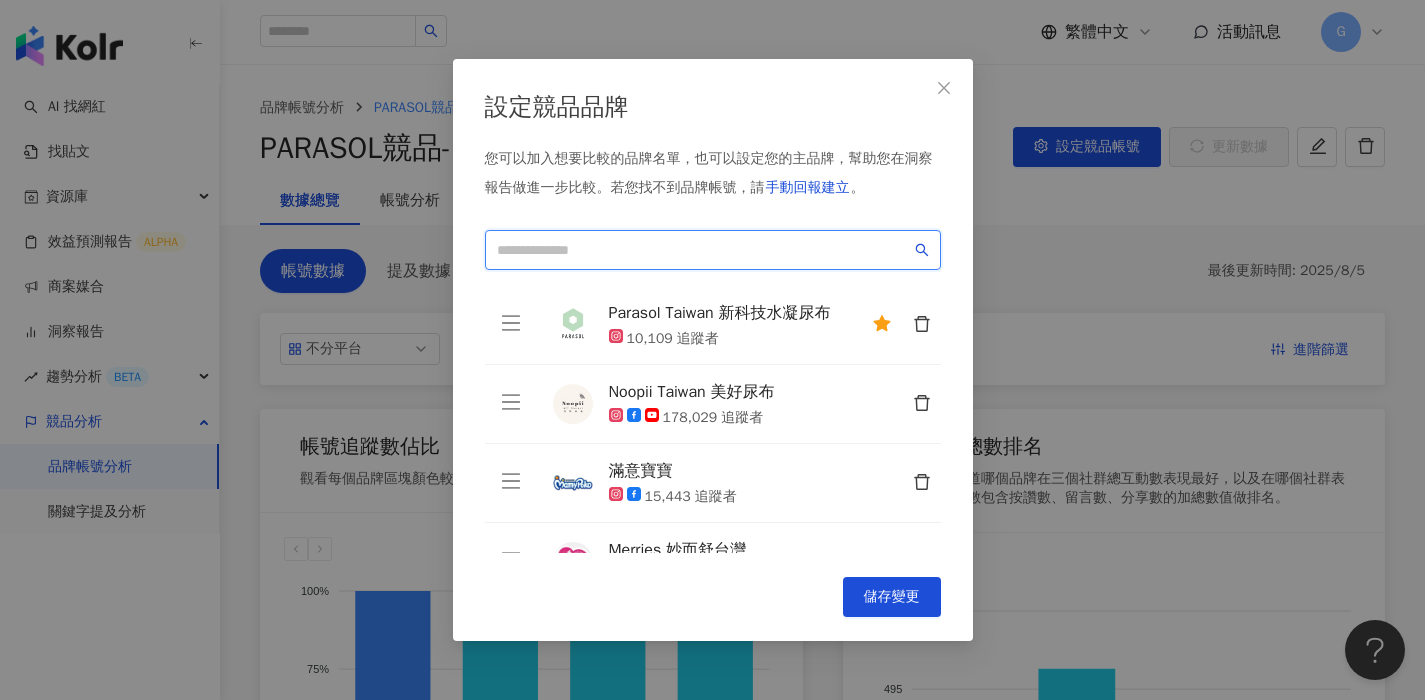click at bounding box center (704, 250) 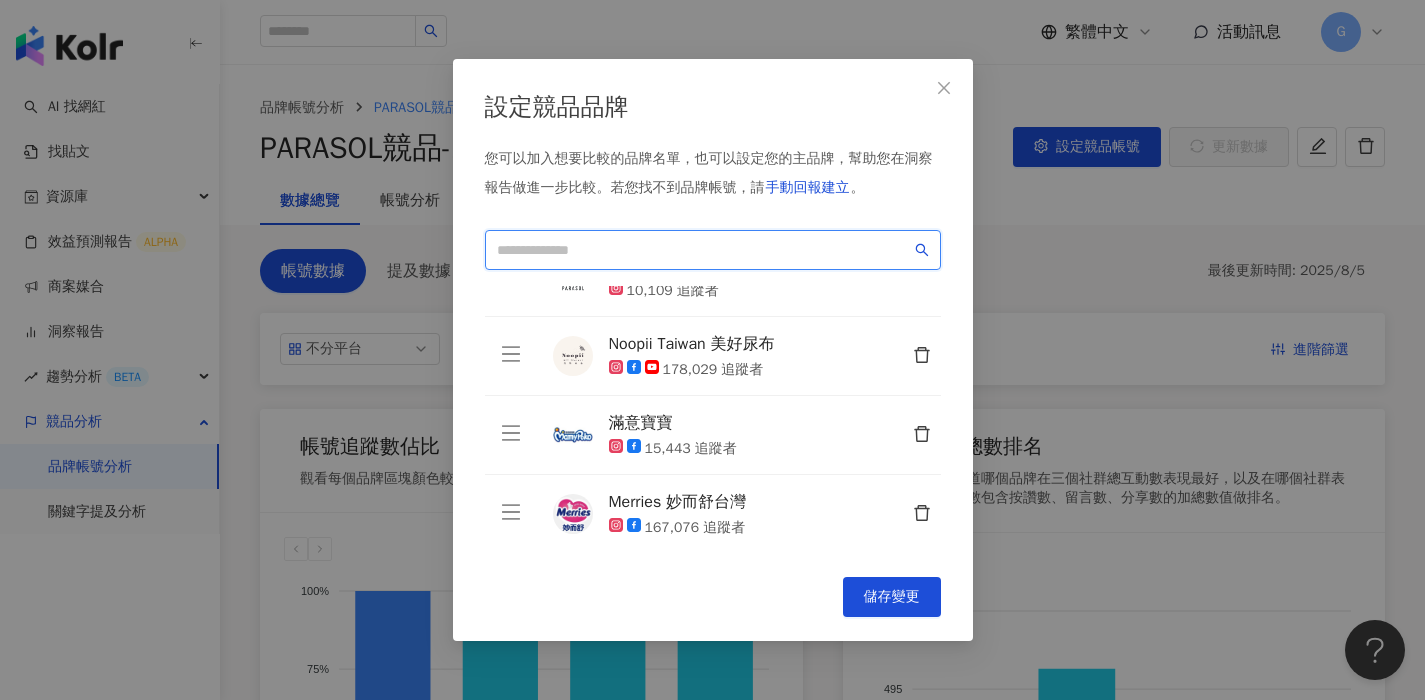 scroll, scrollTop: 49, scrollLeft: 0, axis: vertical 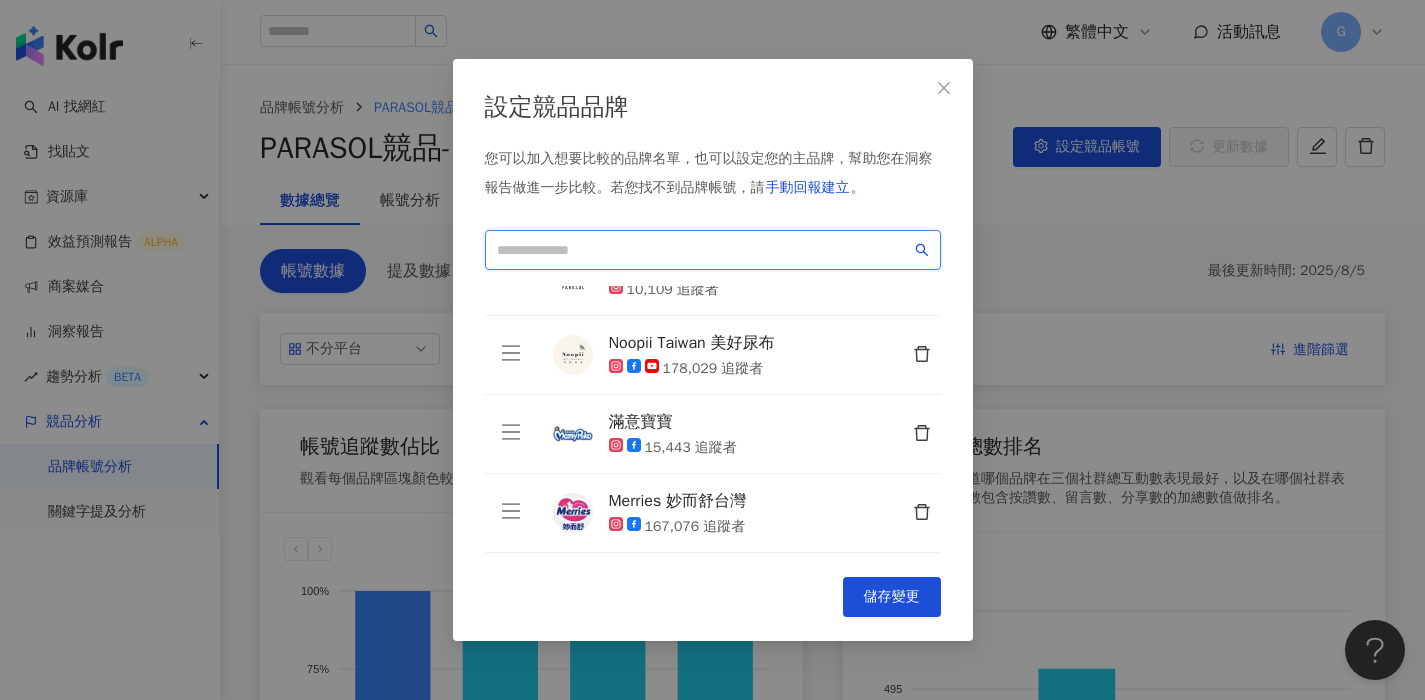click at bounding box center (704, 250) 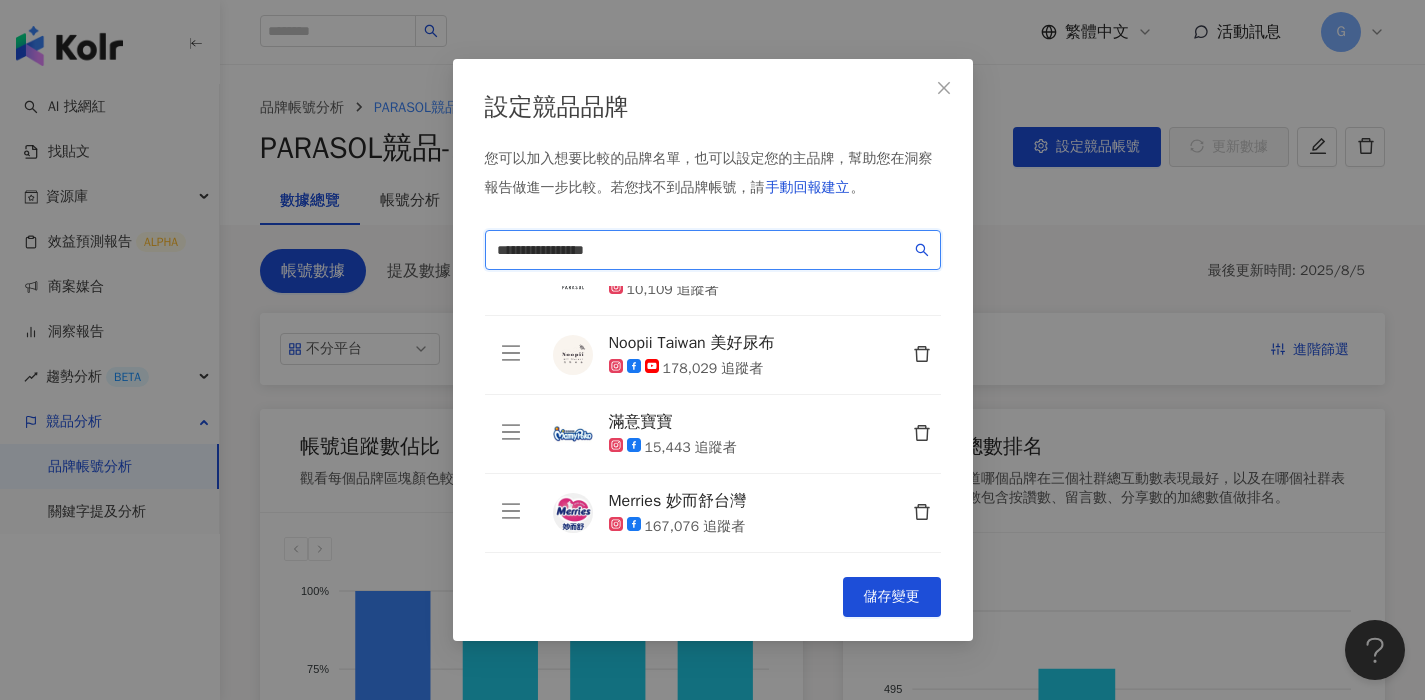 click on "**********" at bounding box center (704, 250) 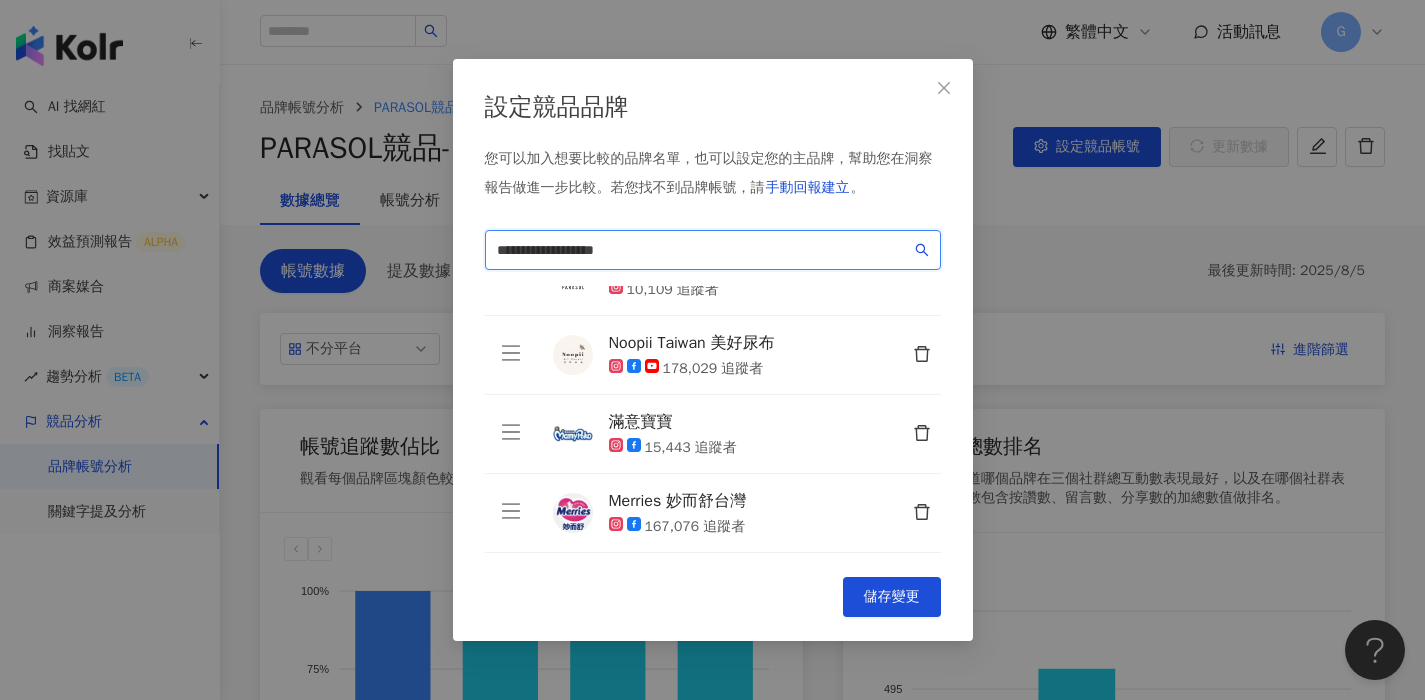 type on "**********" 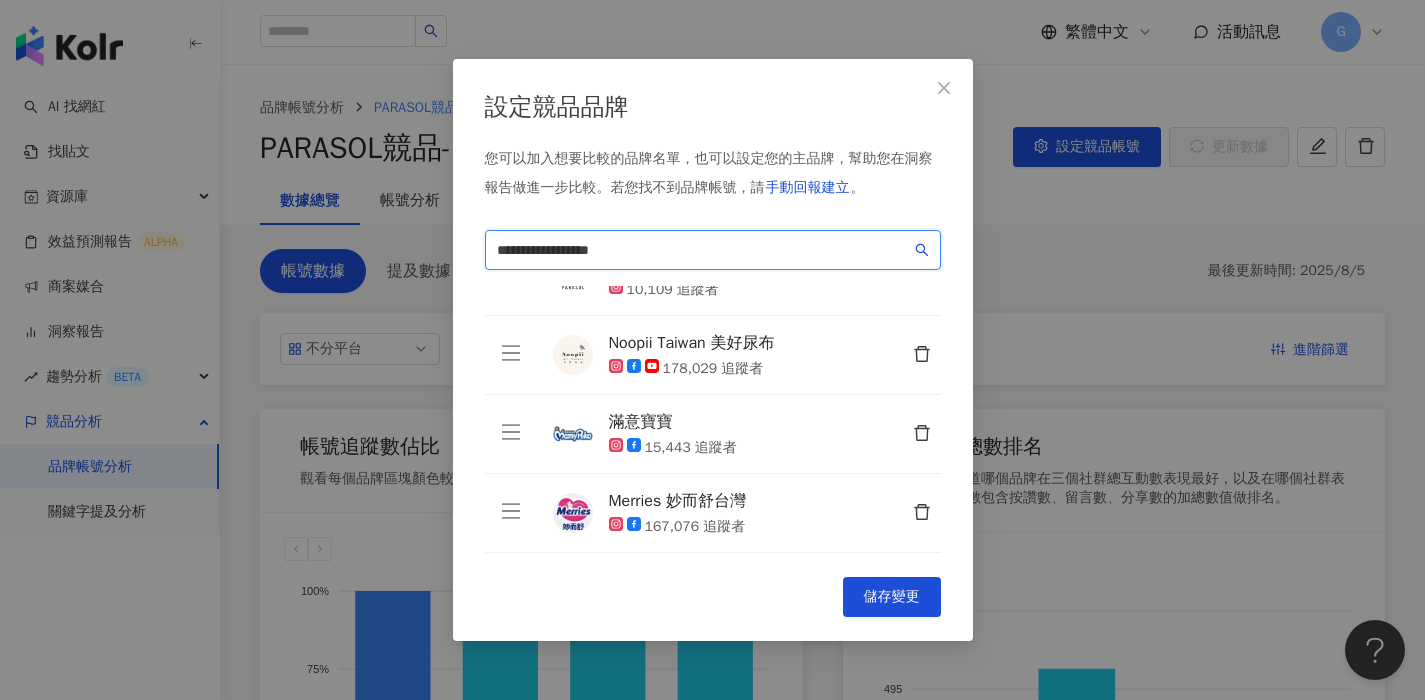 click on "**********" at bounding box center [704, 250] 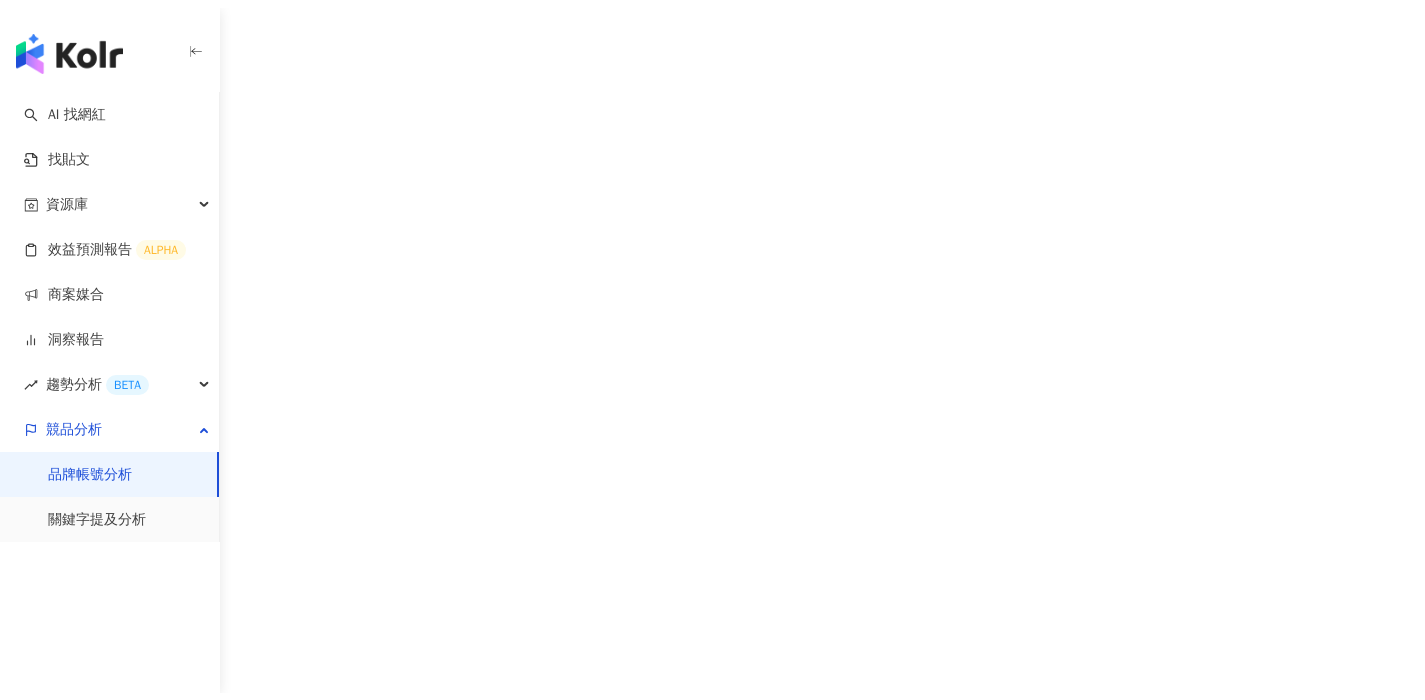 scroll, scrollTop: 0, scrollLeft: 0, axis: both 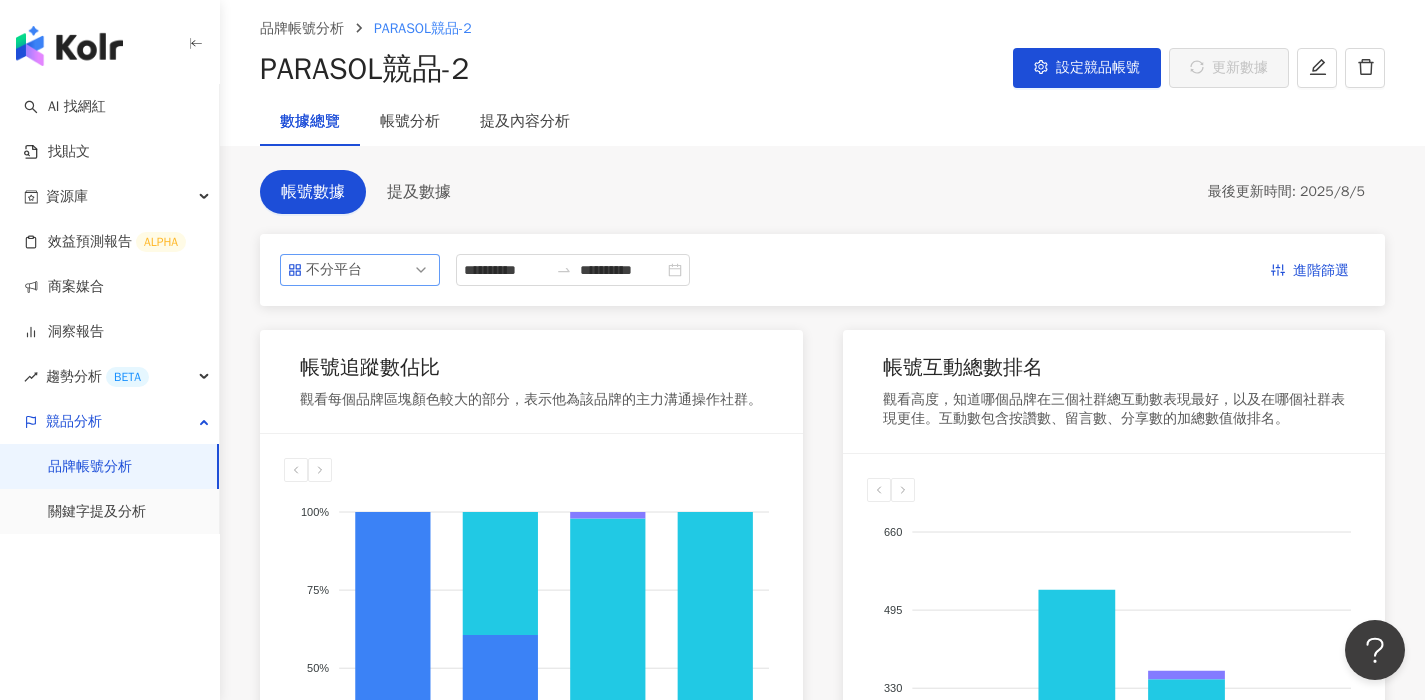 click on "不分平台" at bounding box center (338, 270) 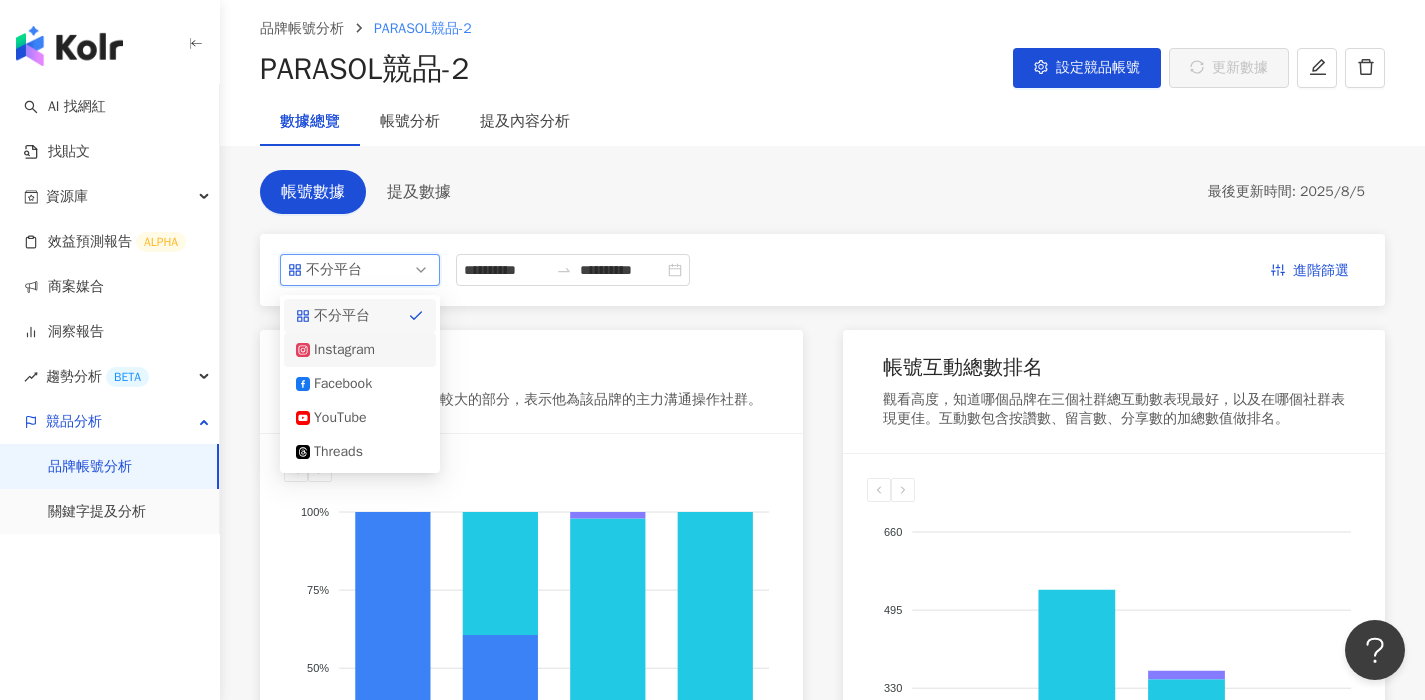 click on "Instagram" at bounding box center [346, 350] 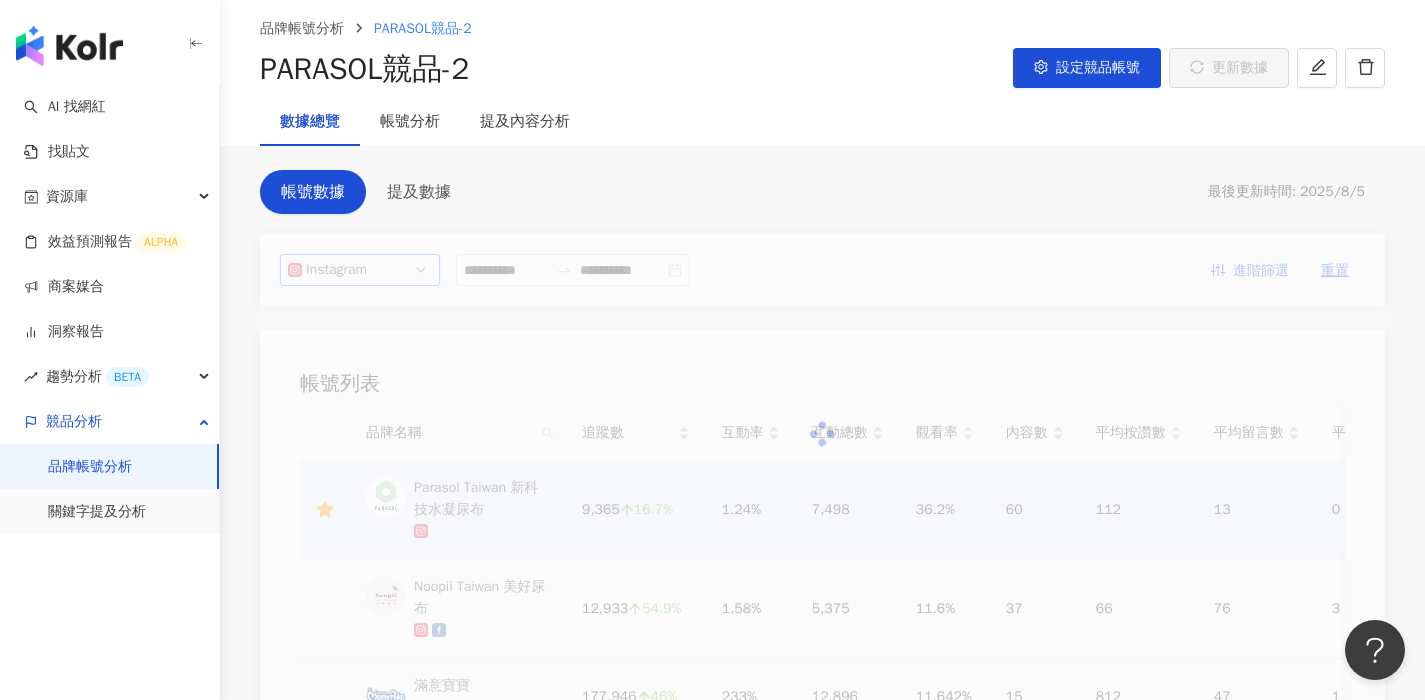 click at bounding box center [822, 434] 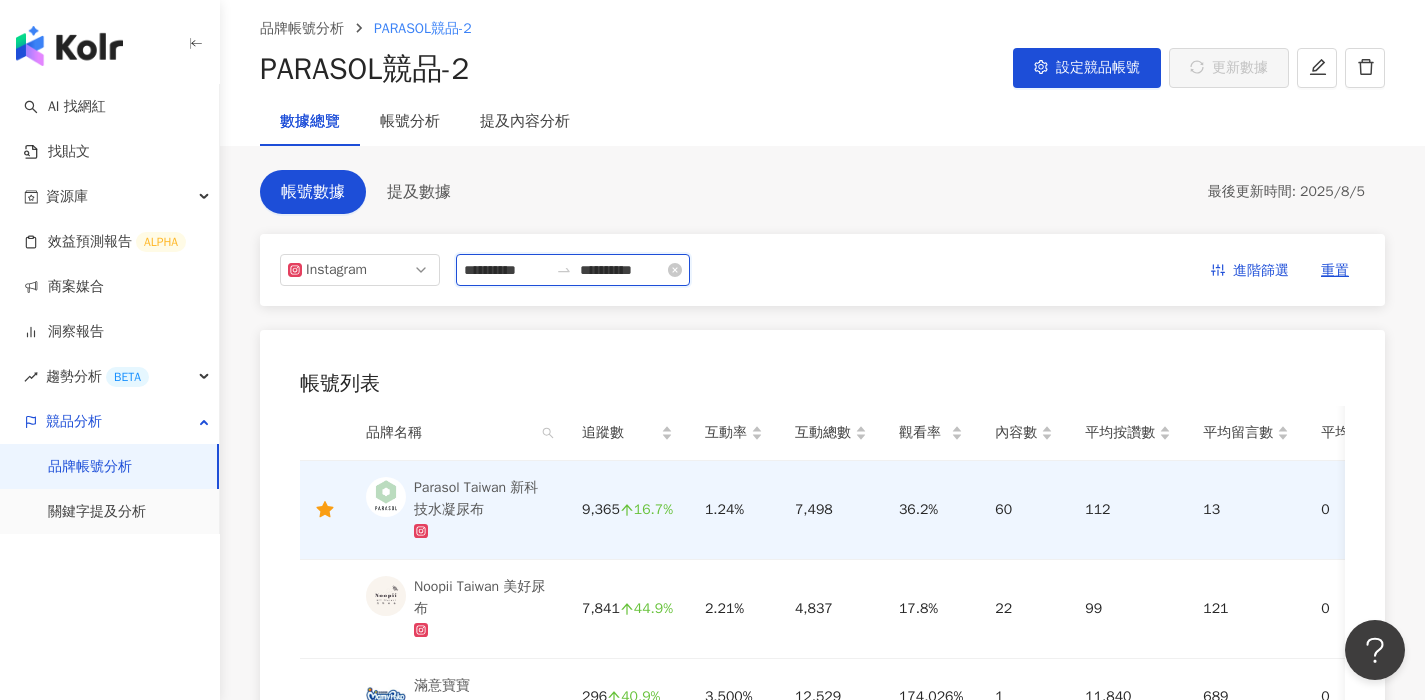 click on "**********" at bounding box center (506, 270) 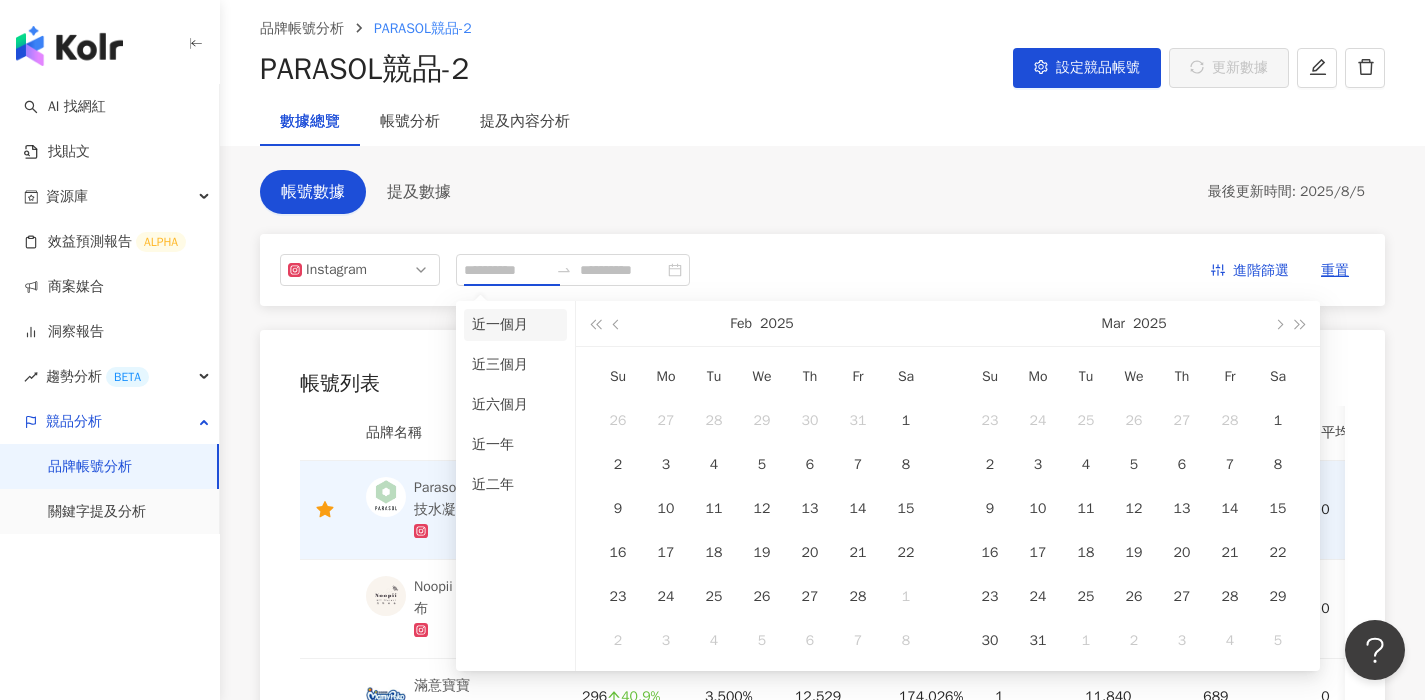 click on "近一個月" at bounding box center (515, 325) 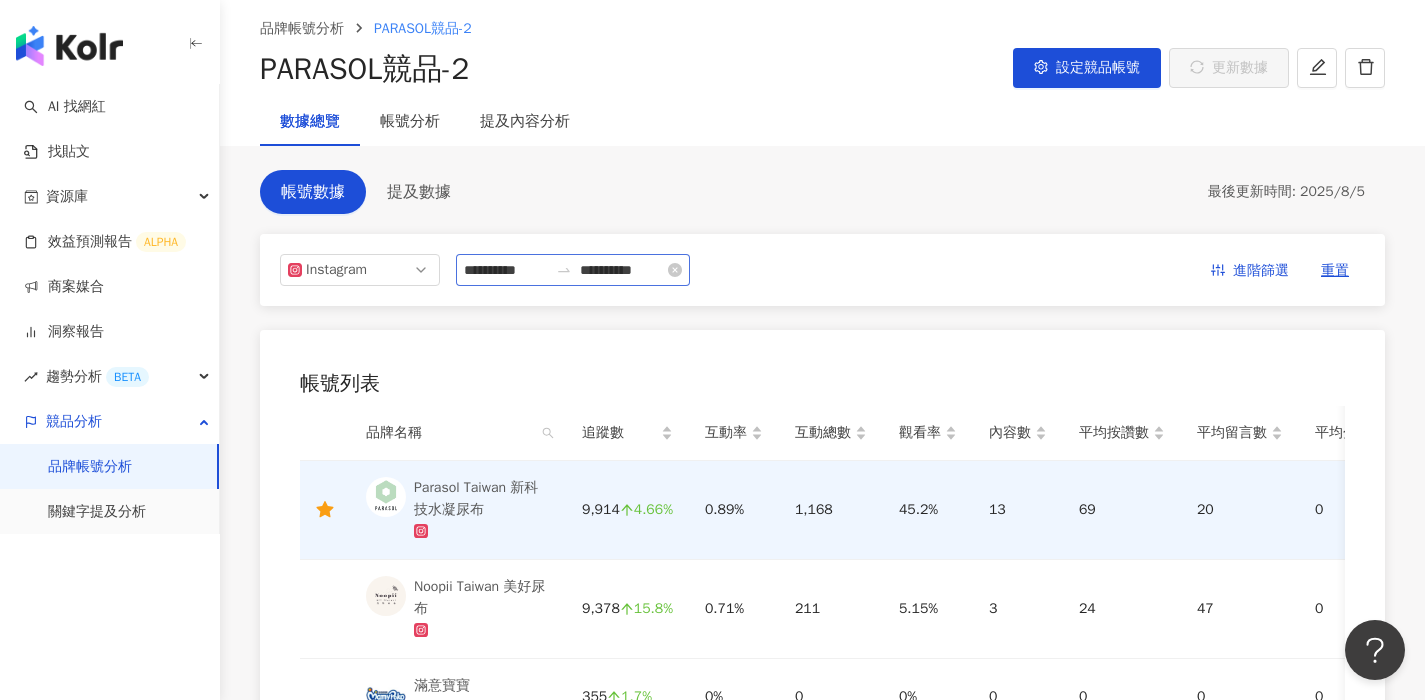 click on "**********" at bounding box center (573, 270) 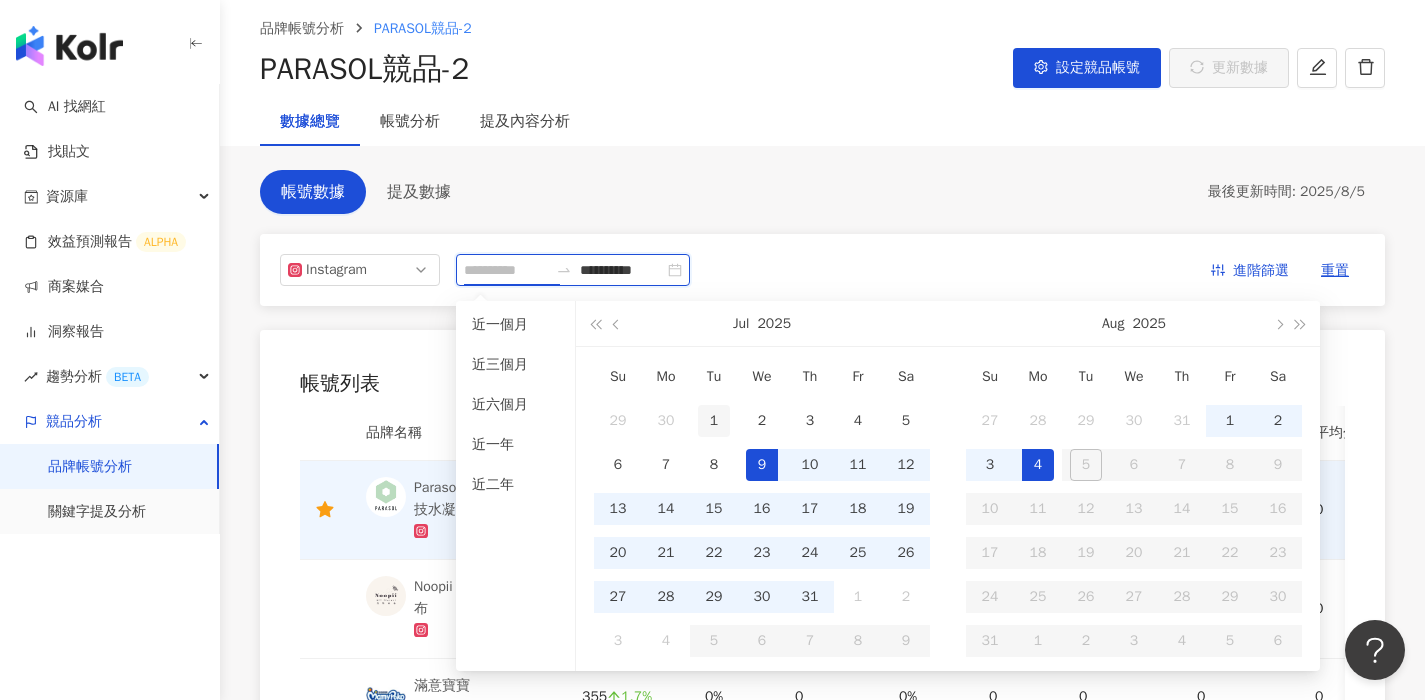 type on "**********" 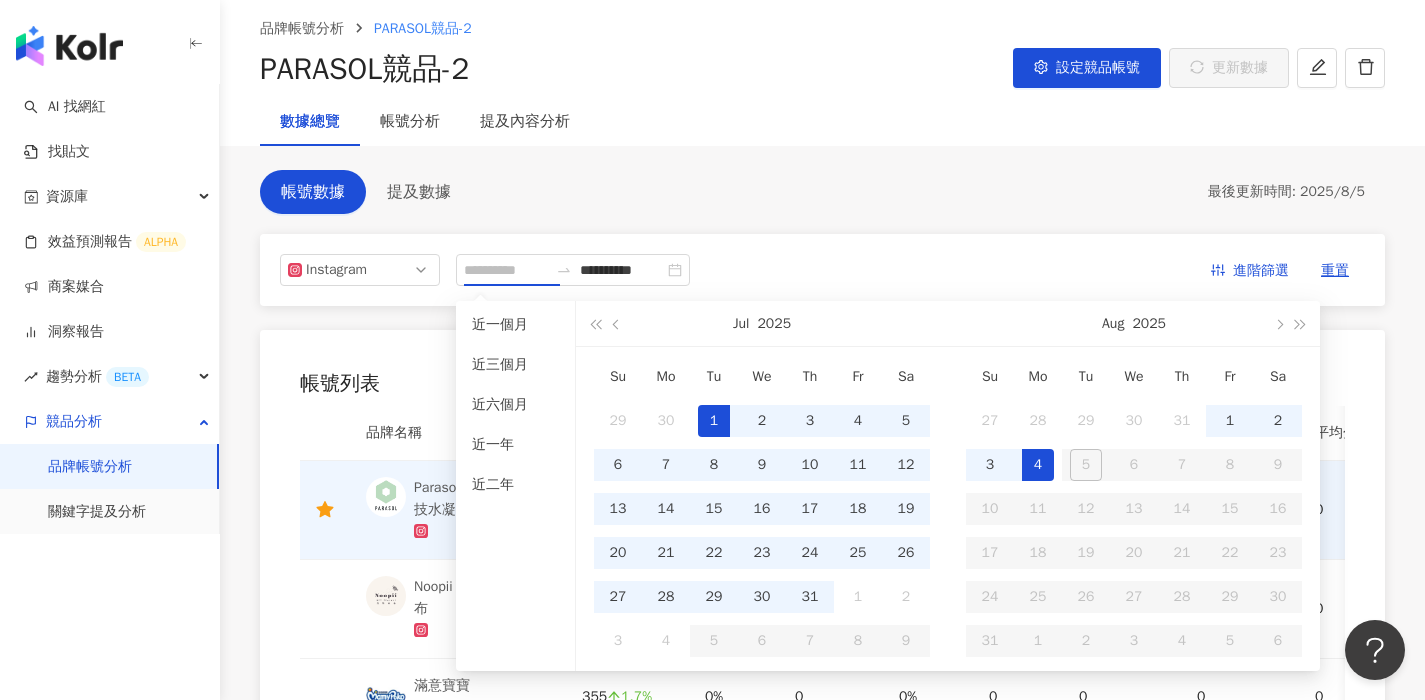click on "1" at bounding box center [714, 421] 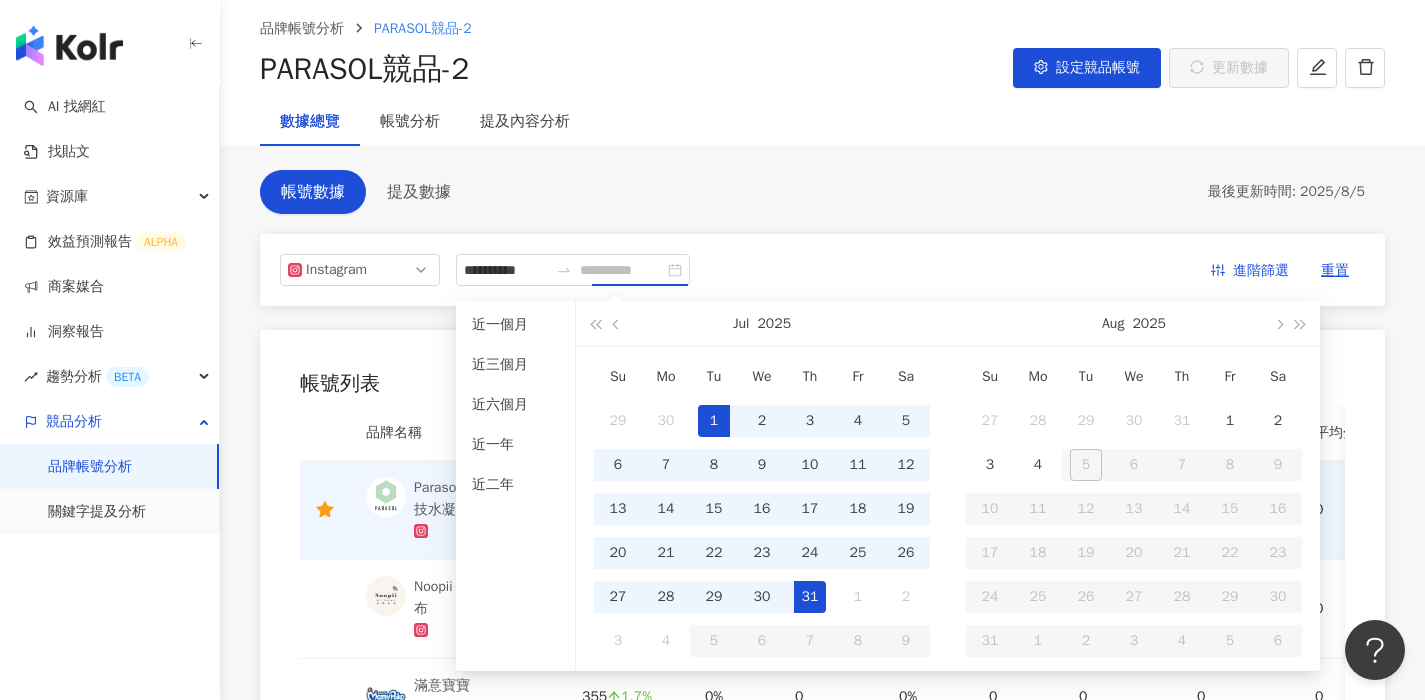 click on "31" at bounding box center [810, 597] 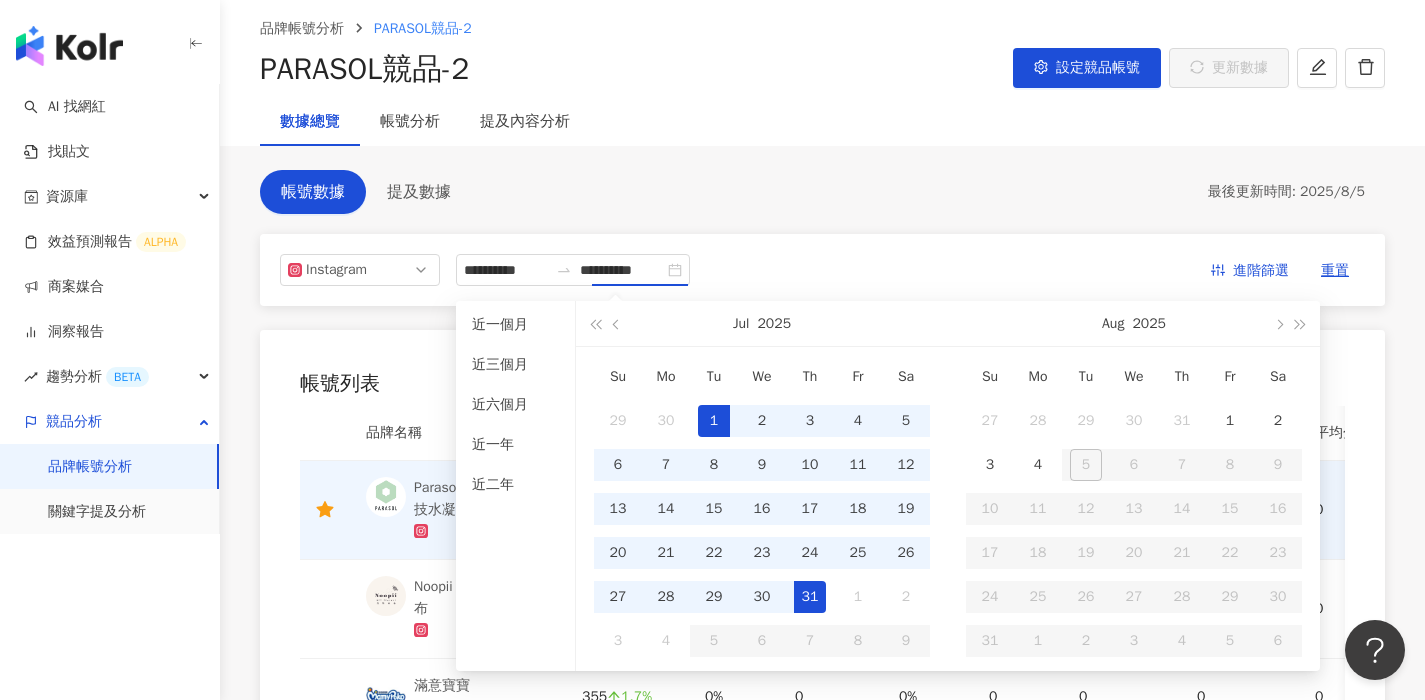 type on "**********" 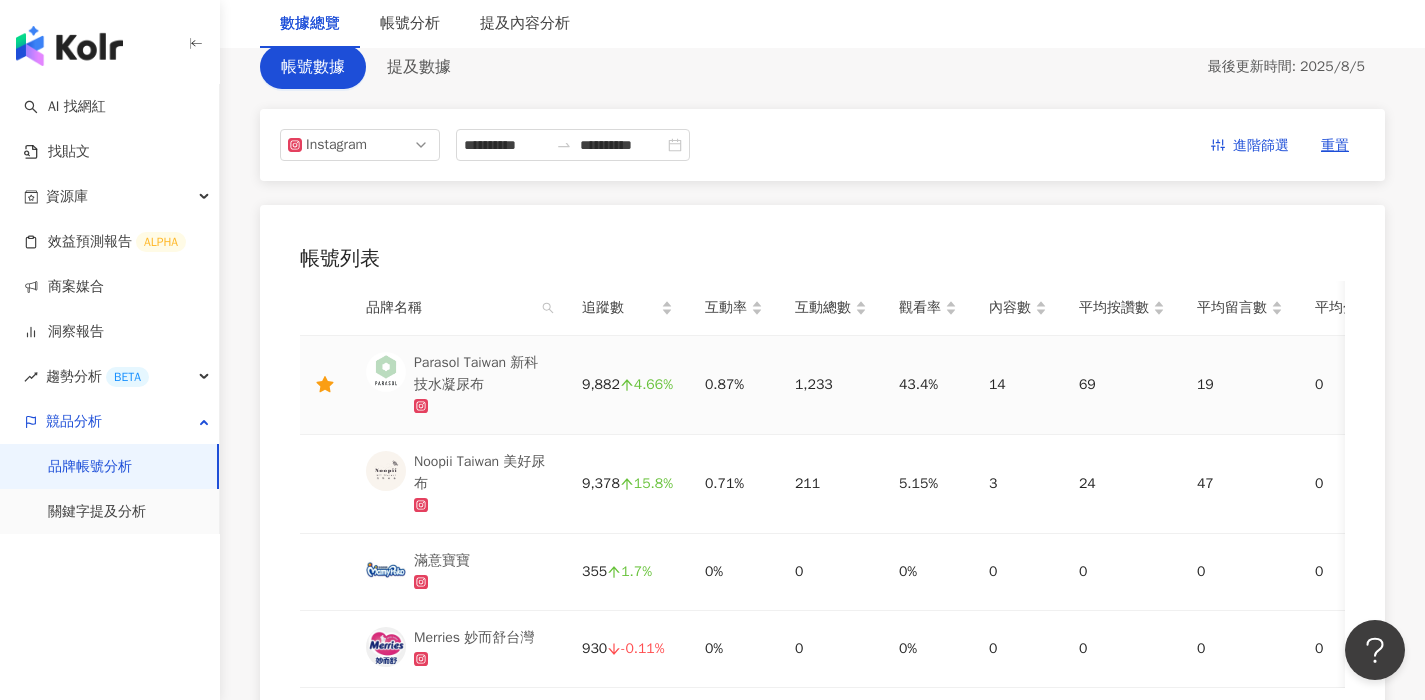 scroll, scrollTop: 301, scrollLeft: 0, axis: vertical 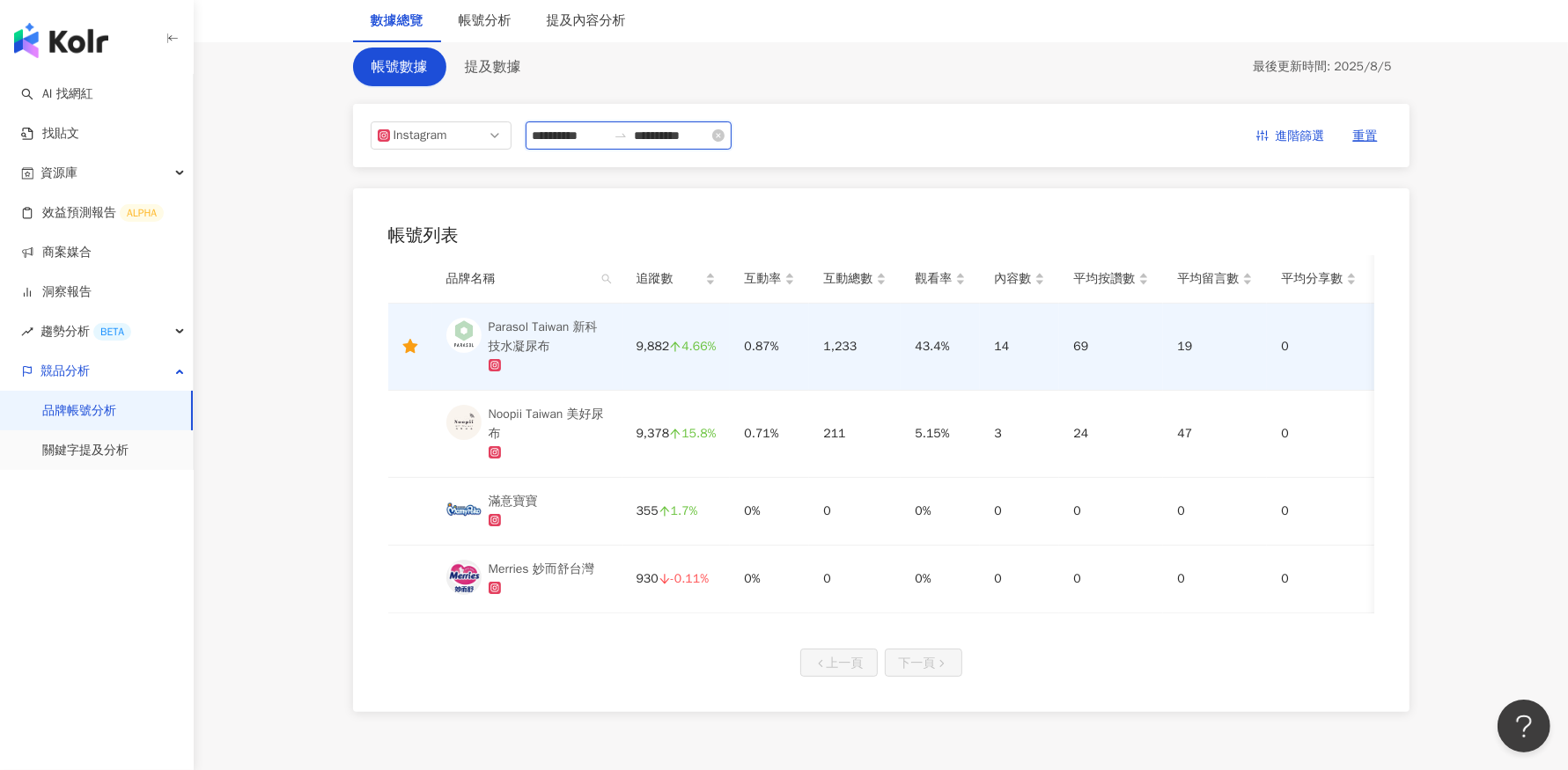 click on "**********" at bounding box center [570, 136] 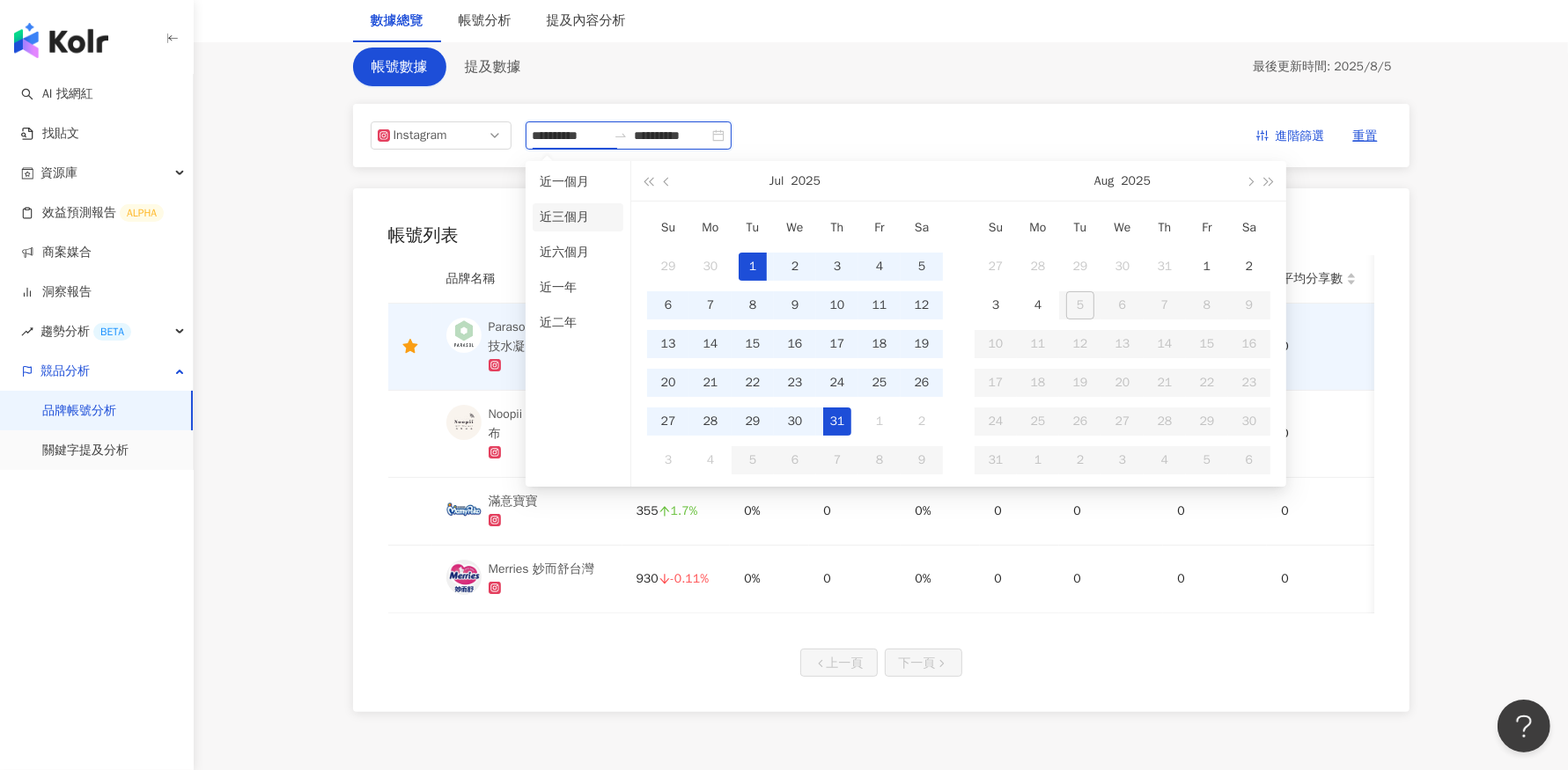 type on "**********" 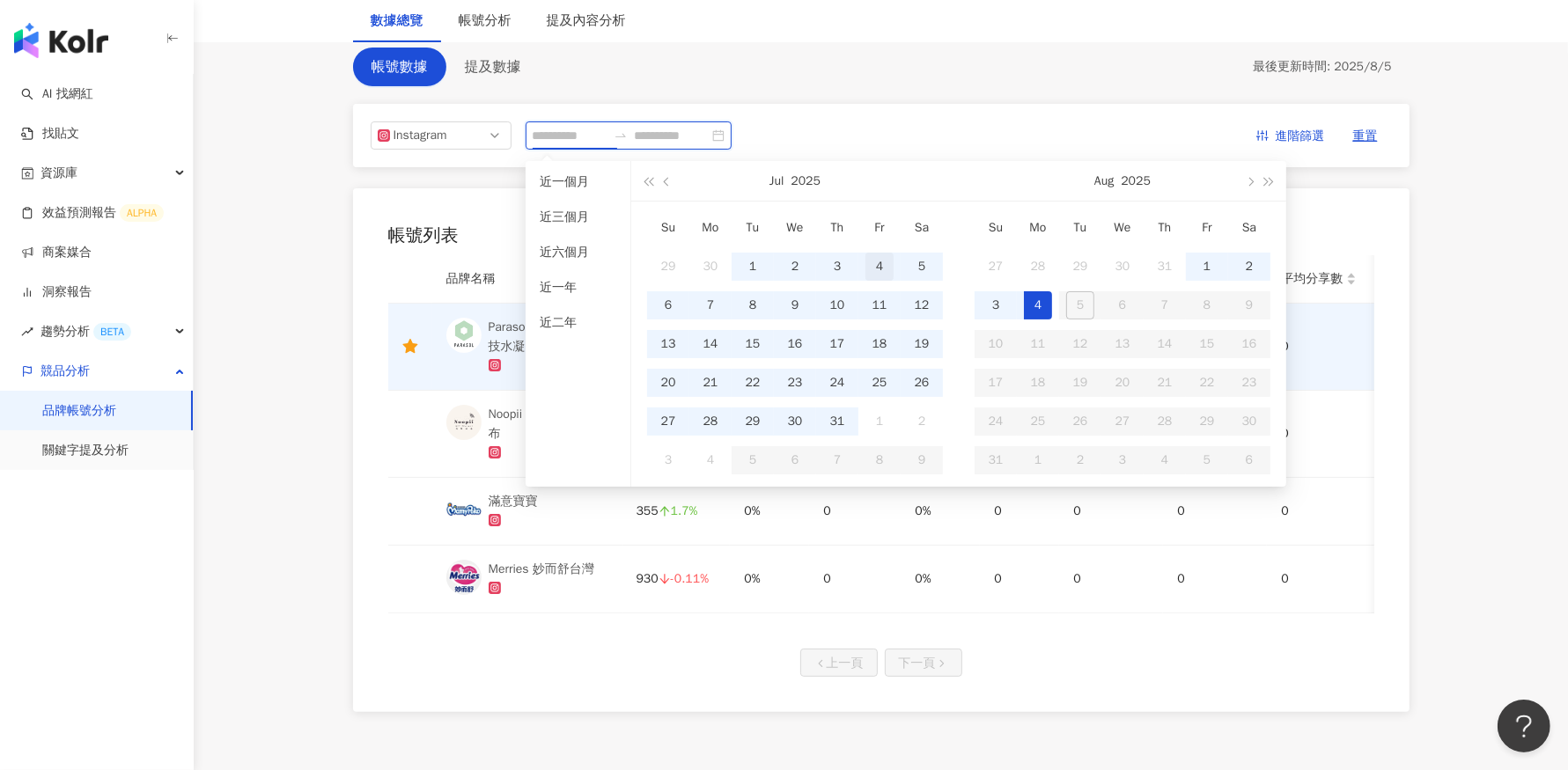 type on "**********" 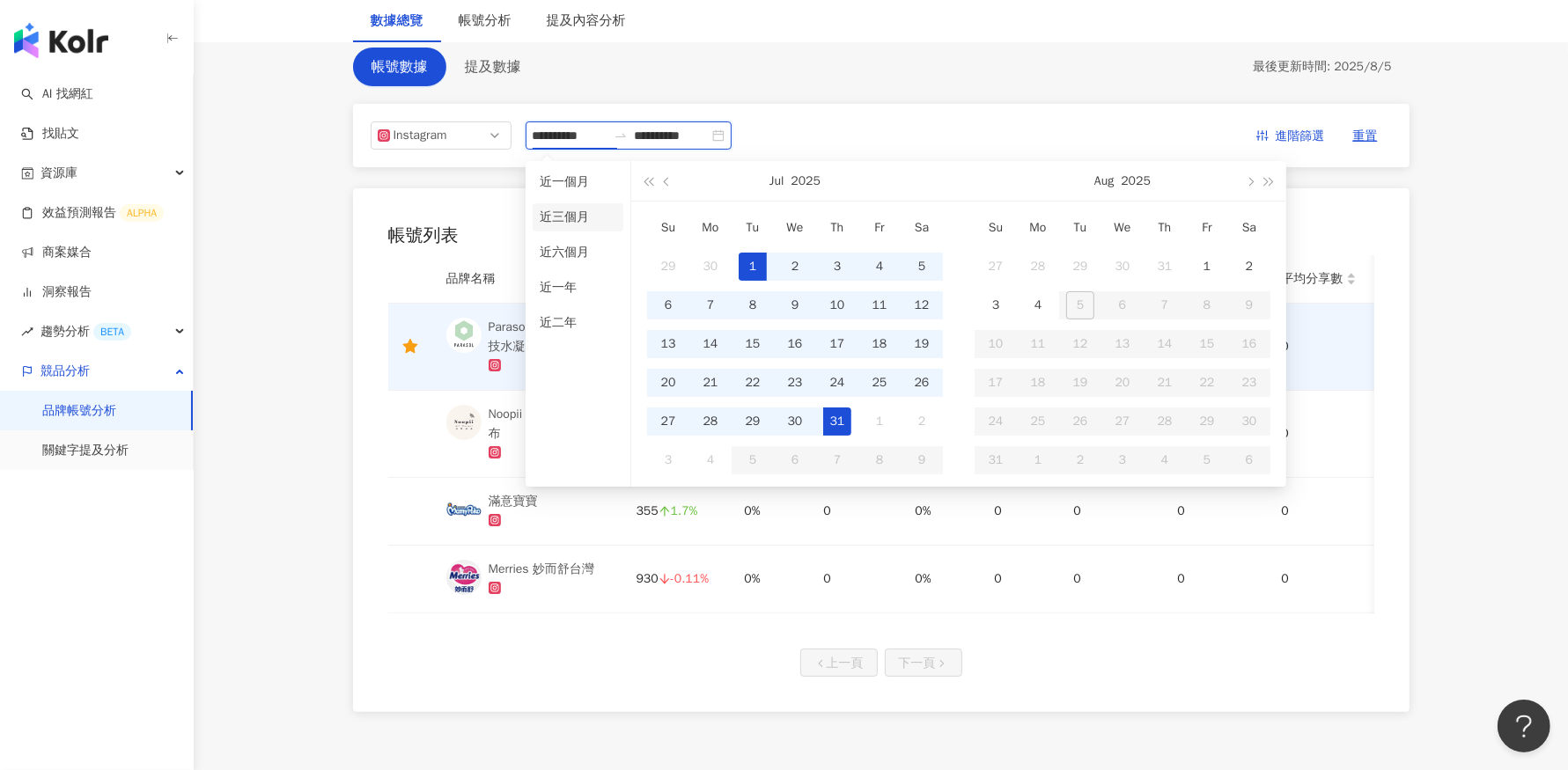 type on "**********" 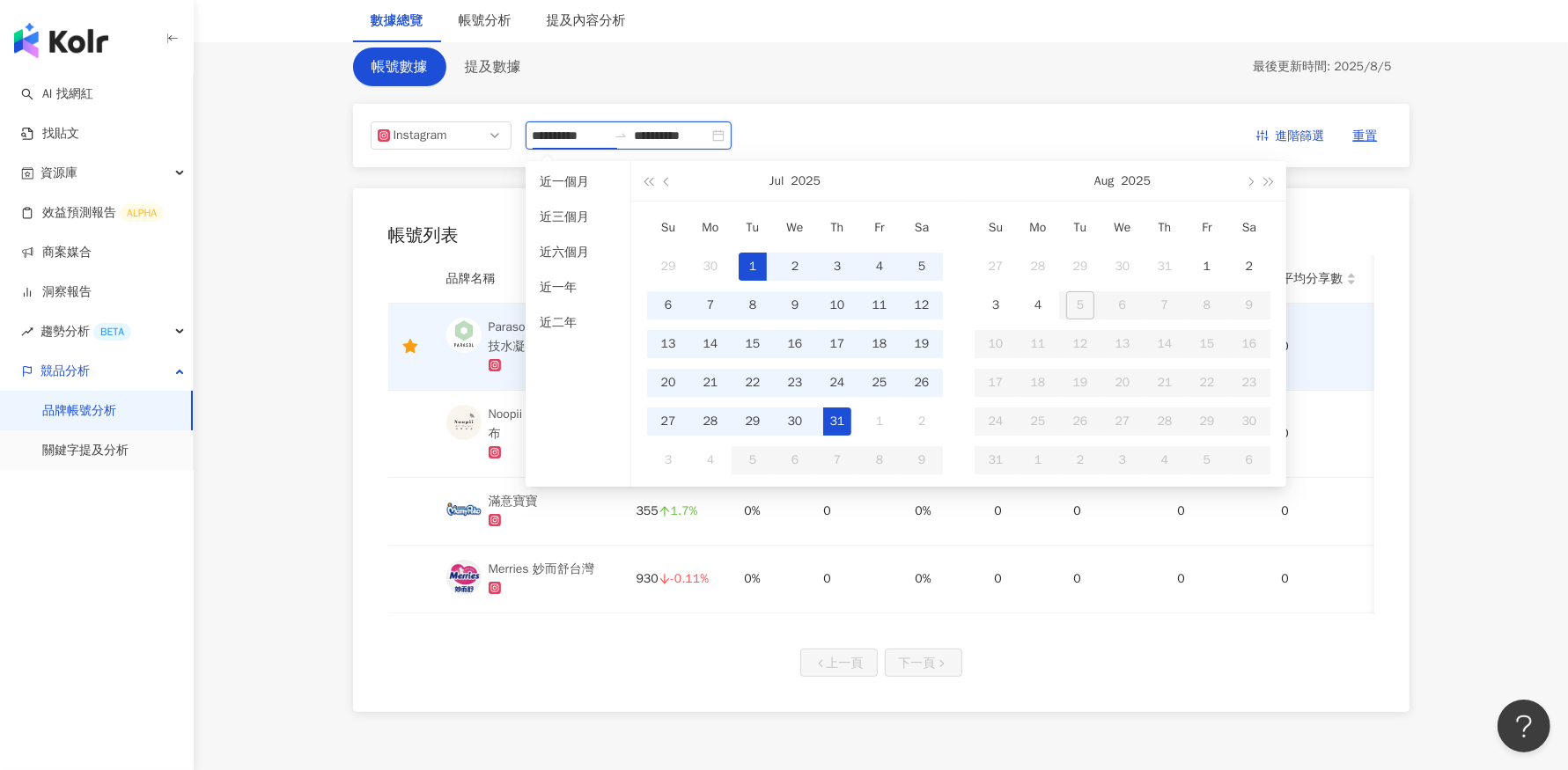 type on "**********" 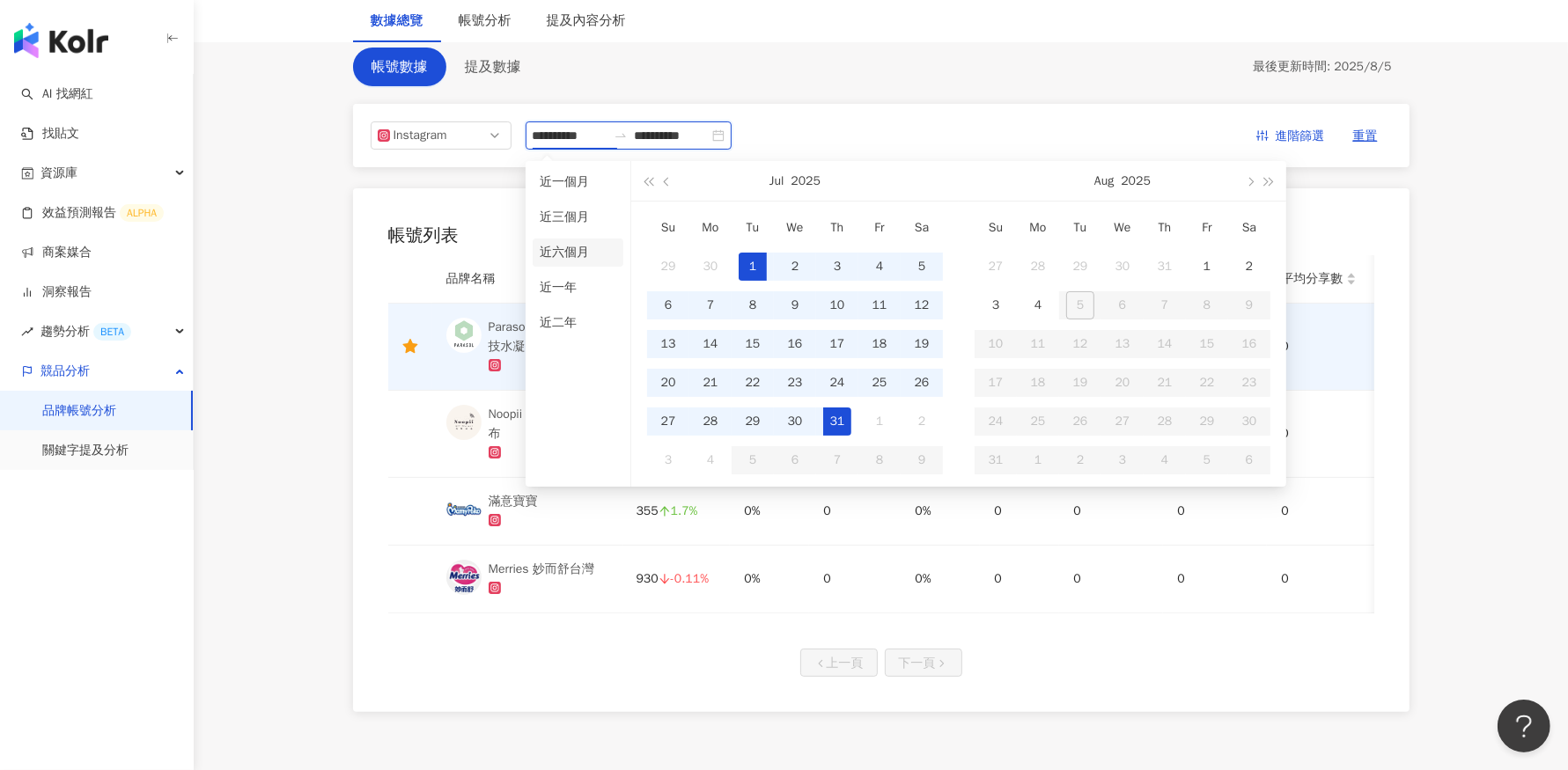 type on "**********" 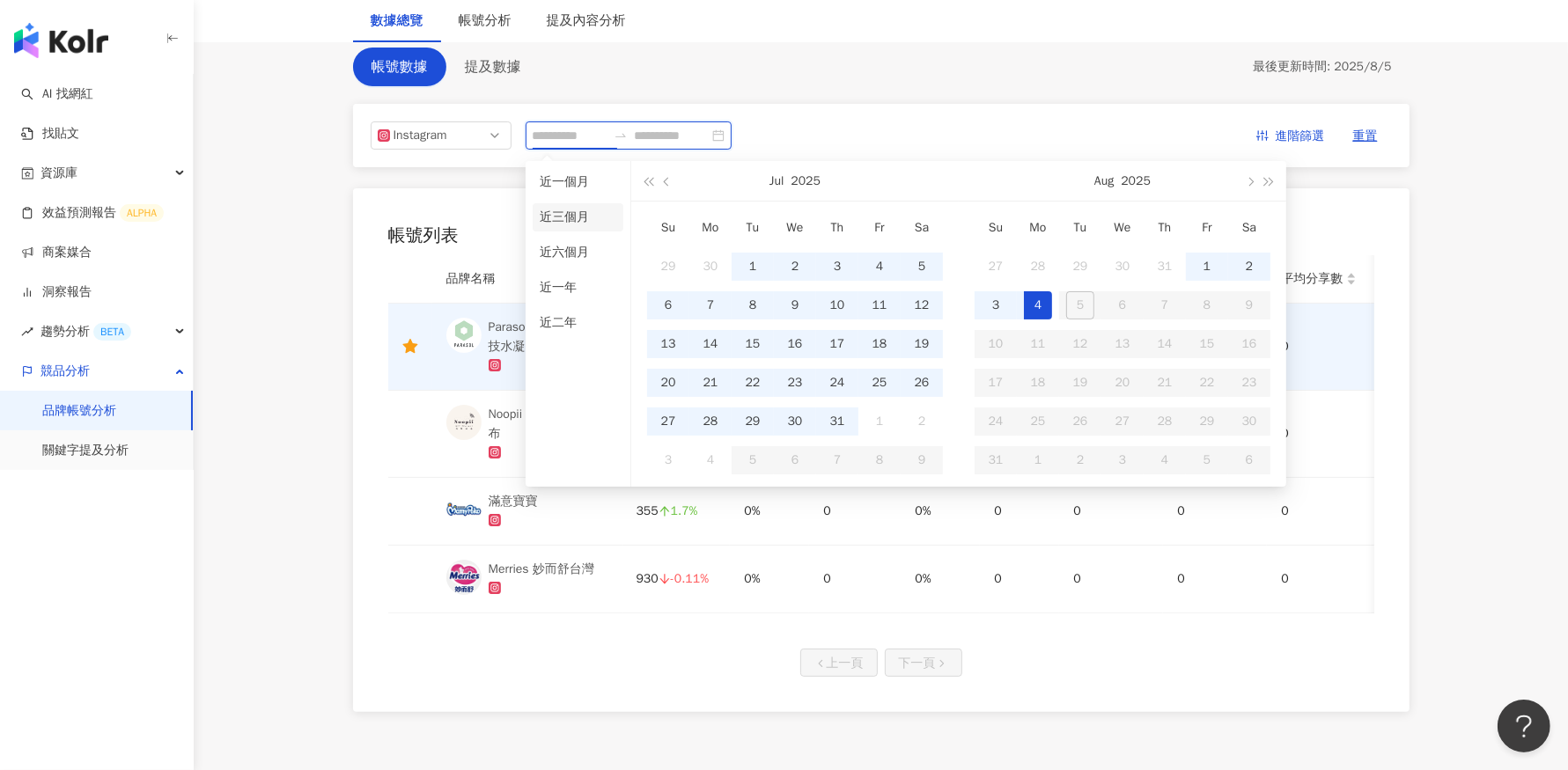 type on "**********" 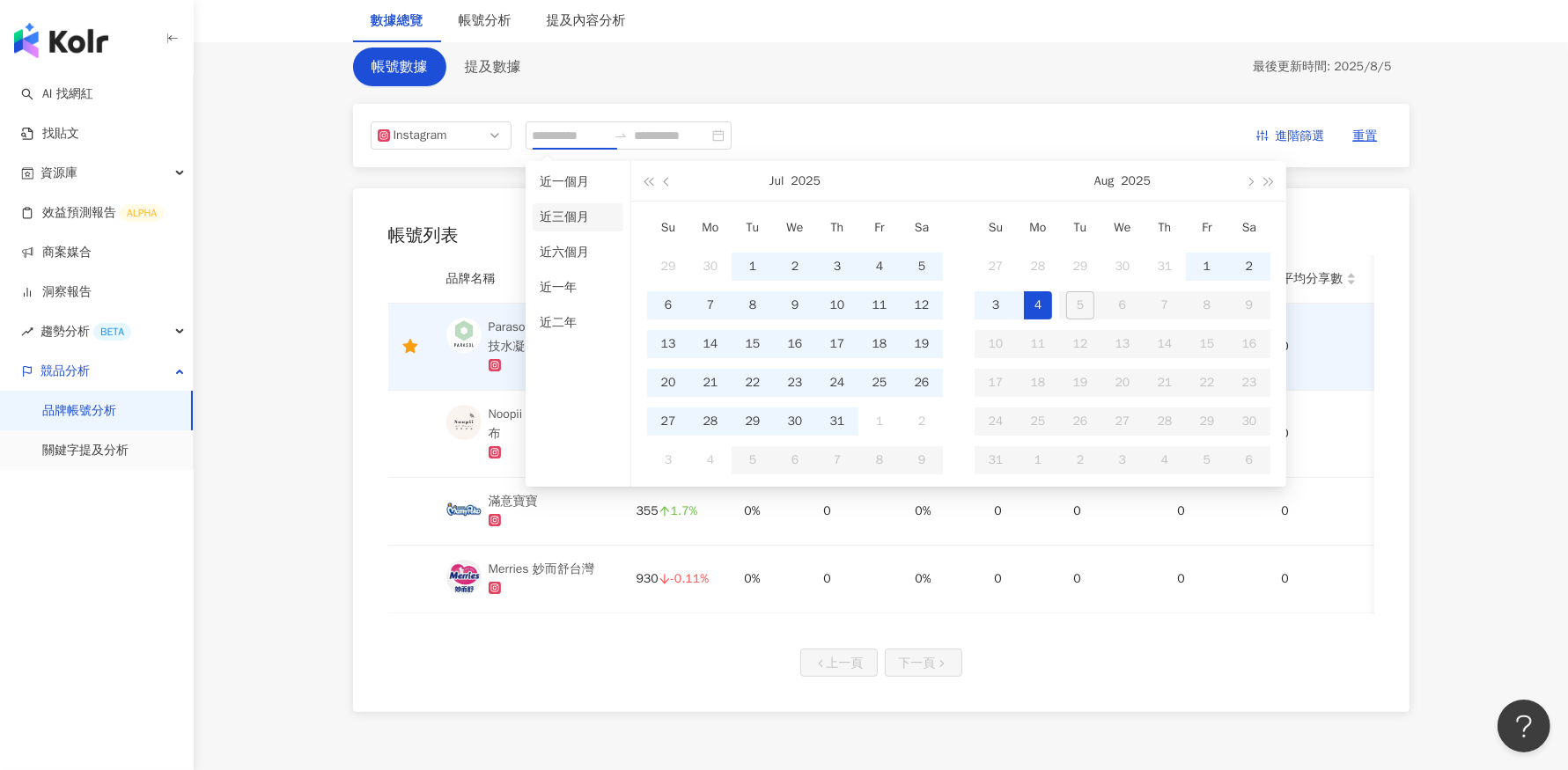 click on "近三個月" at bounding box center [578, 217] 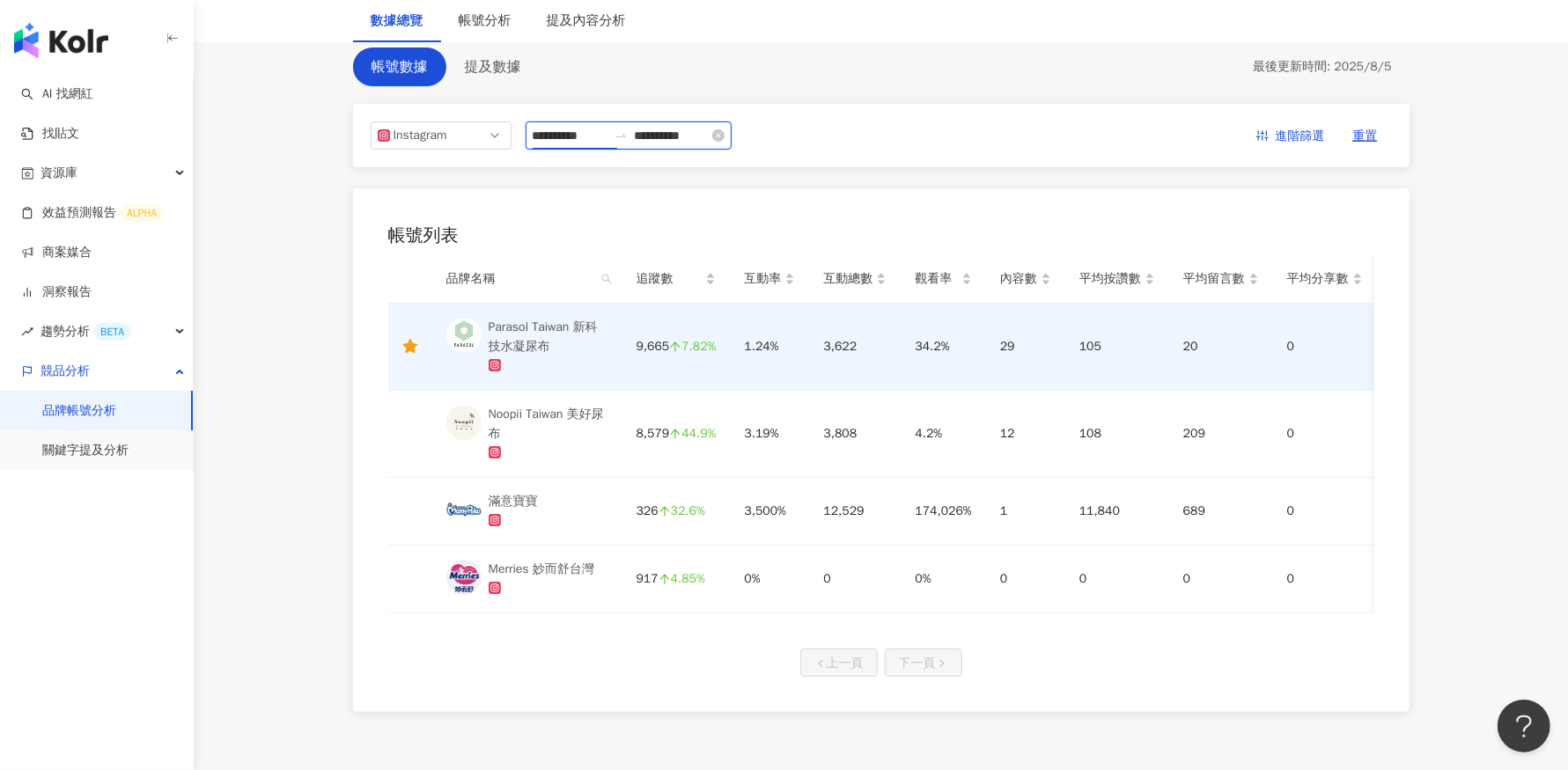 click on "**********" at bounding box center (570, 136) 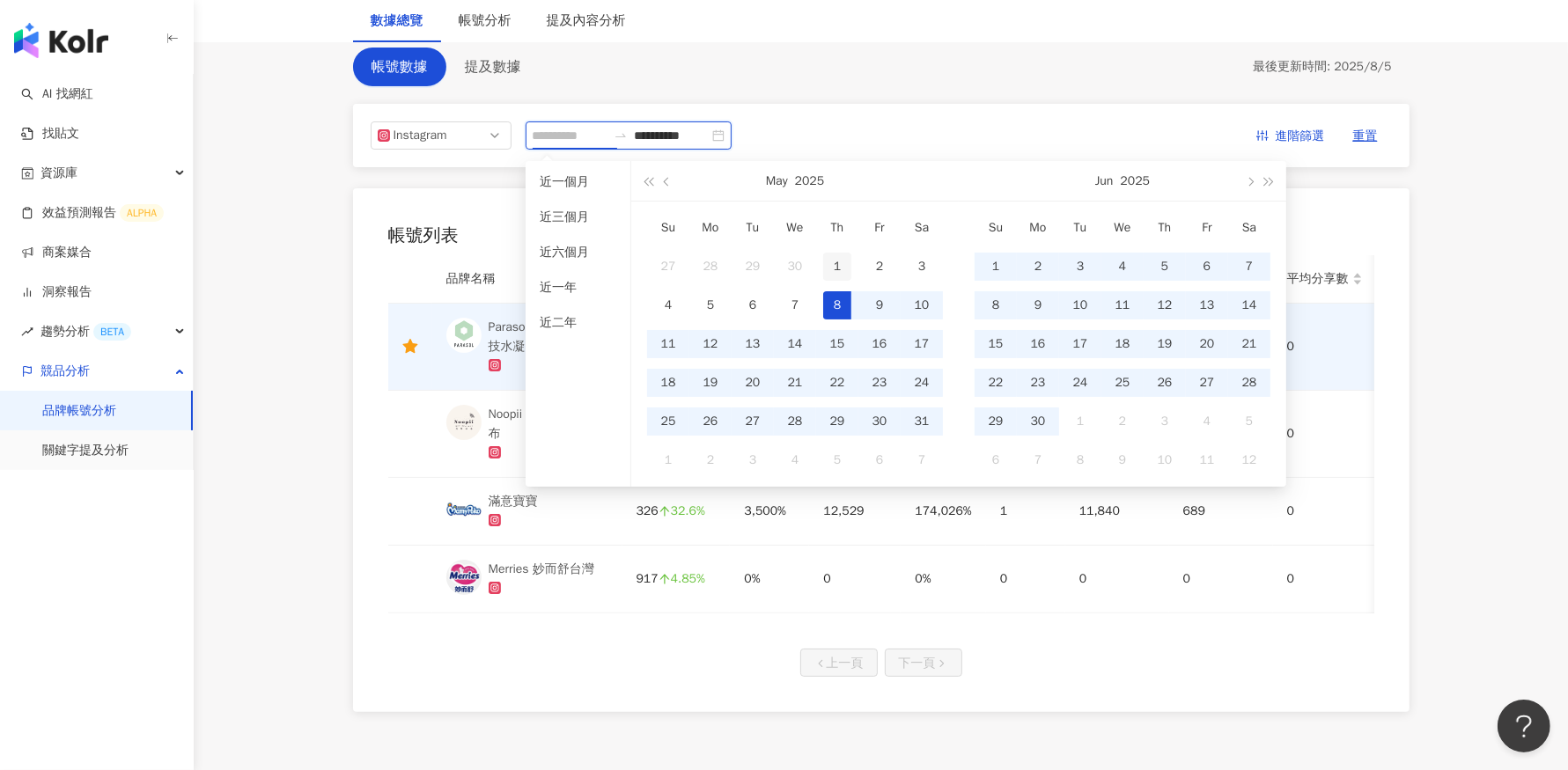 type on "**********" 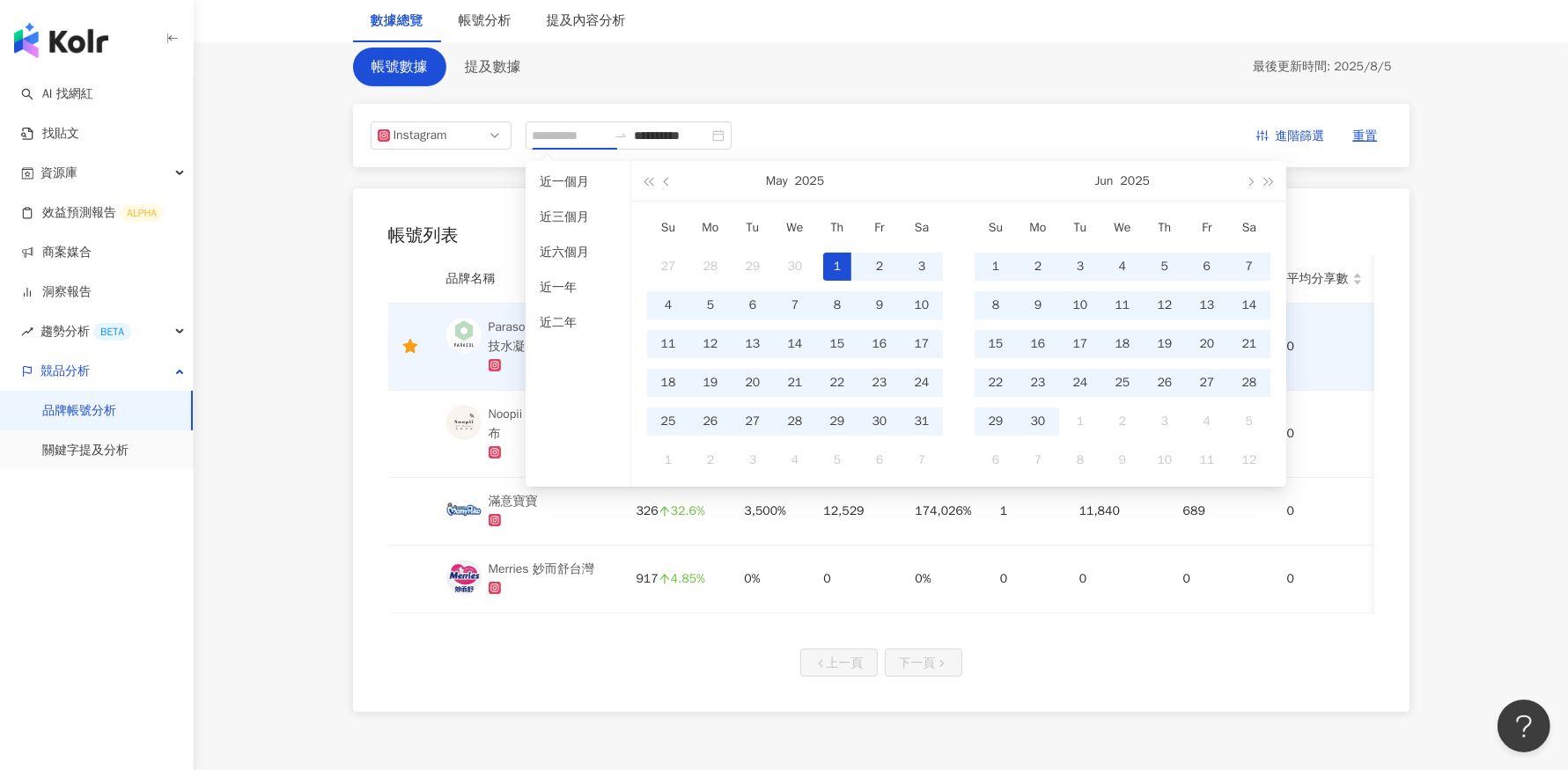 click on "1" at bounding box center (837, 267) 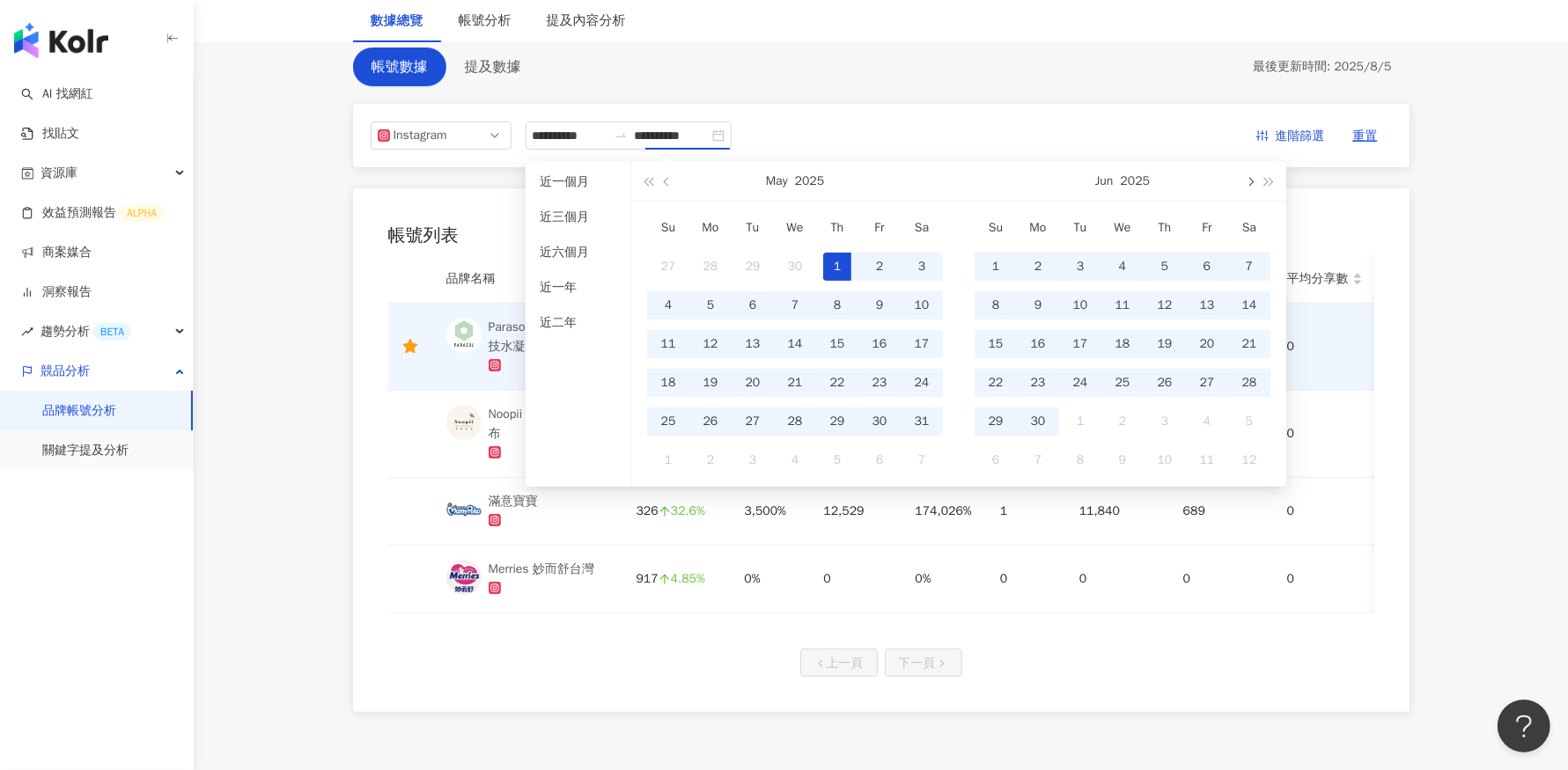 click at bounding box center [1249, 180] 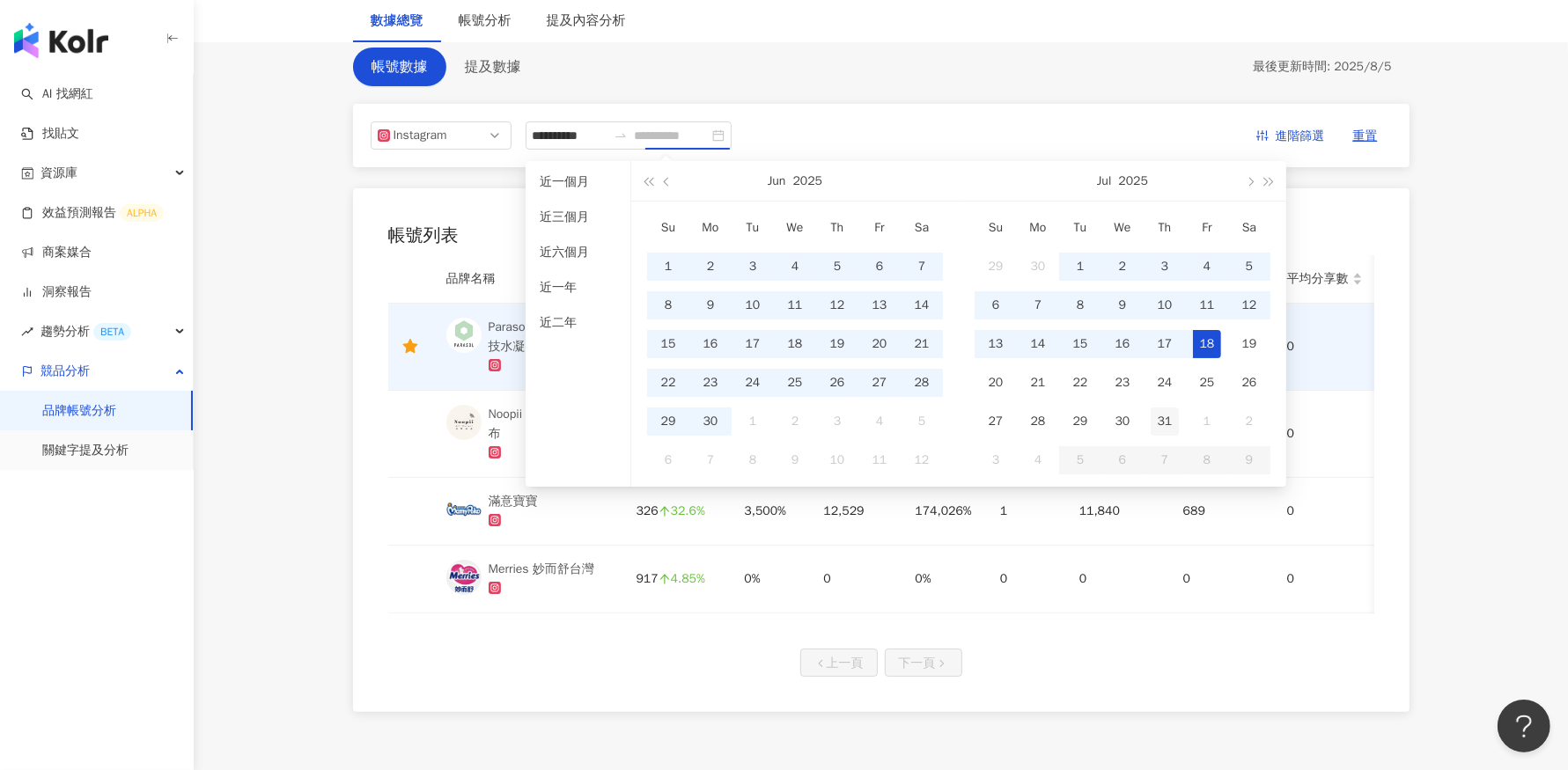 type on "**********" 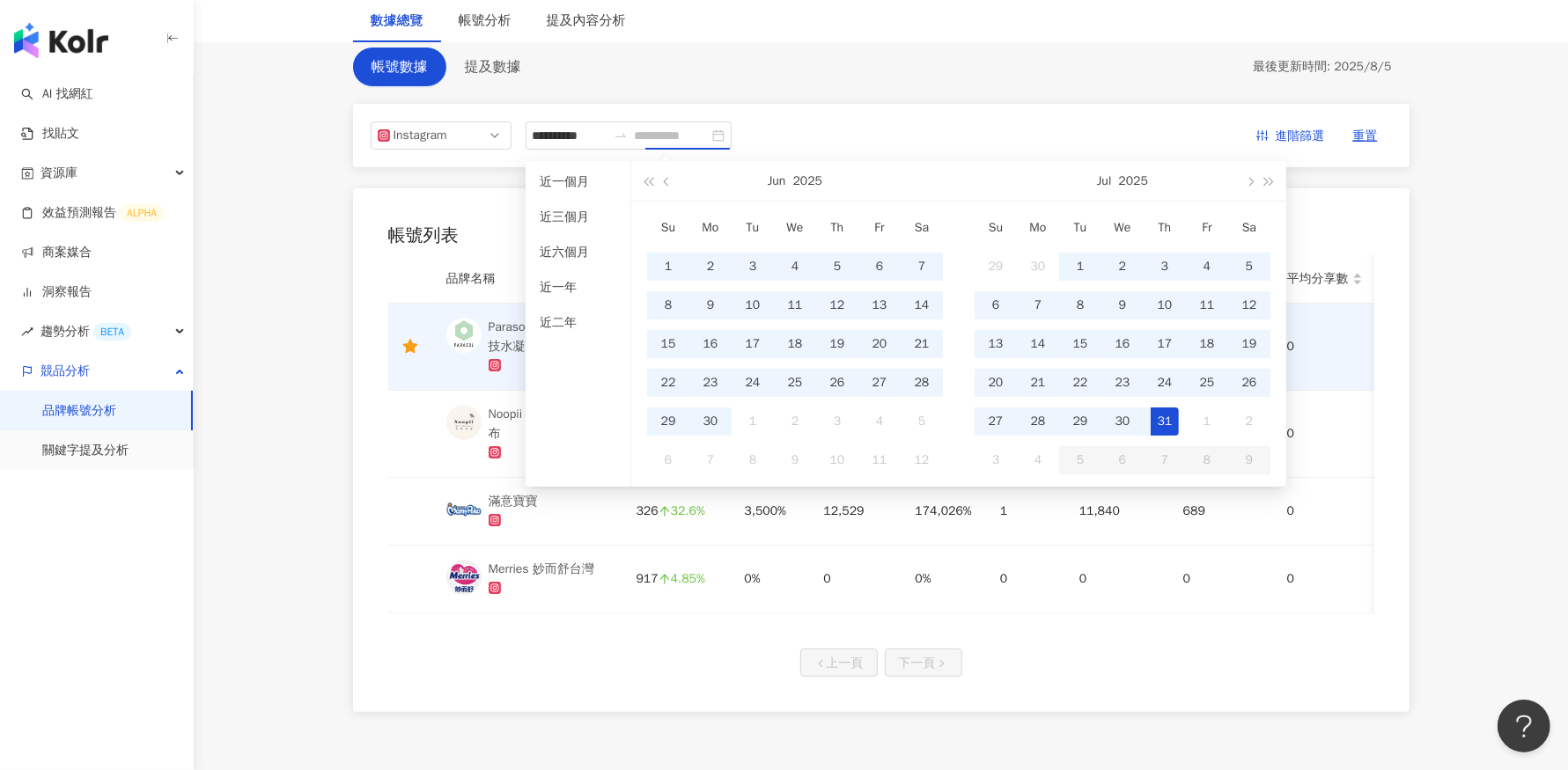 click on "31" at bounding box center [1165, 422] 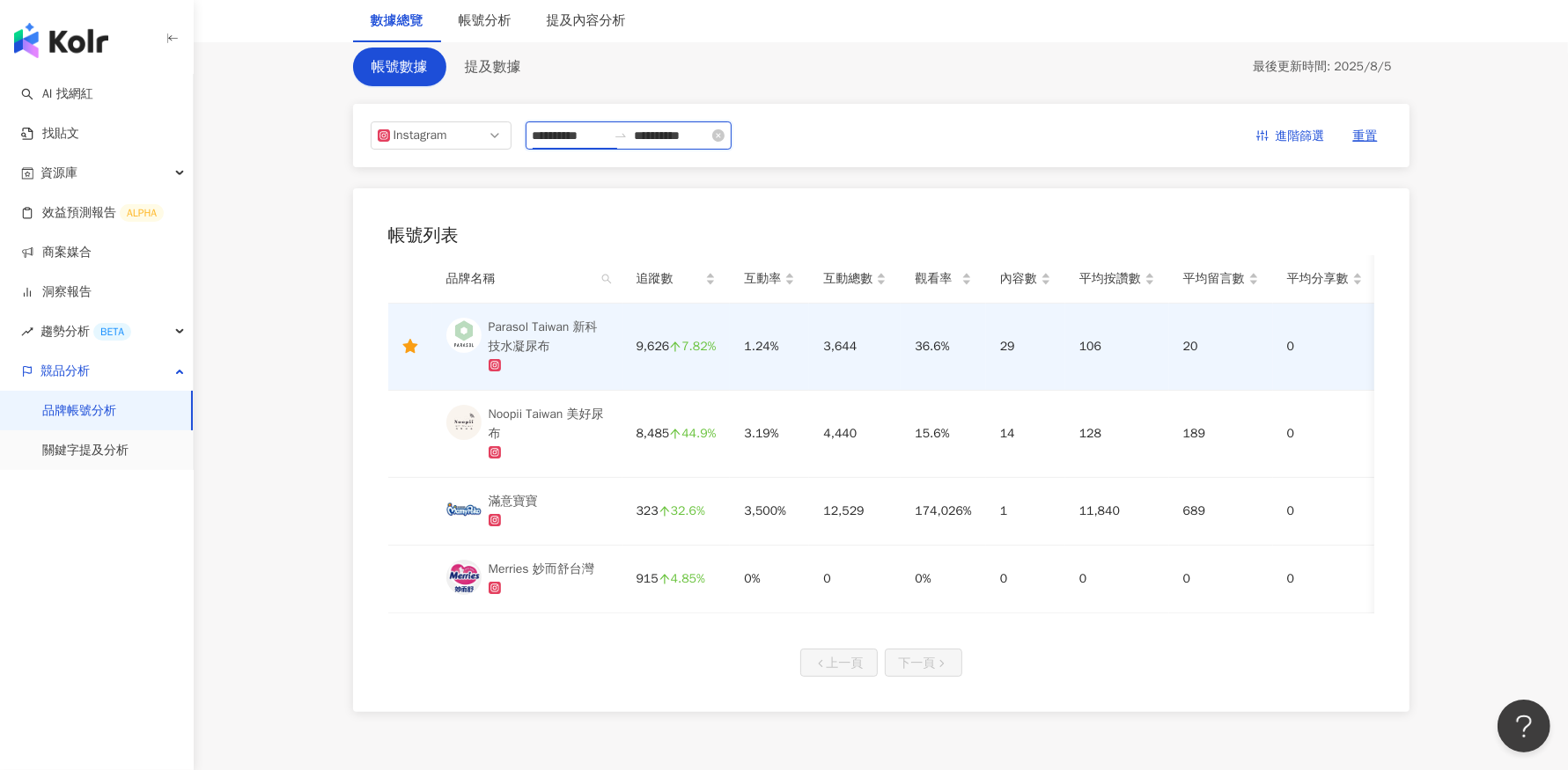 click on "**********" at bounding box center [570, 136] 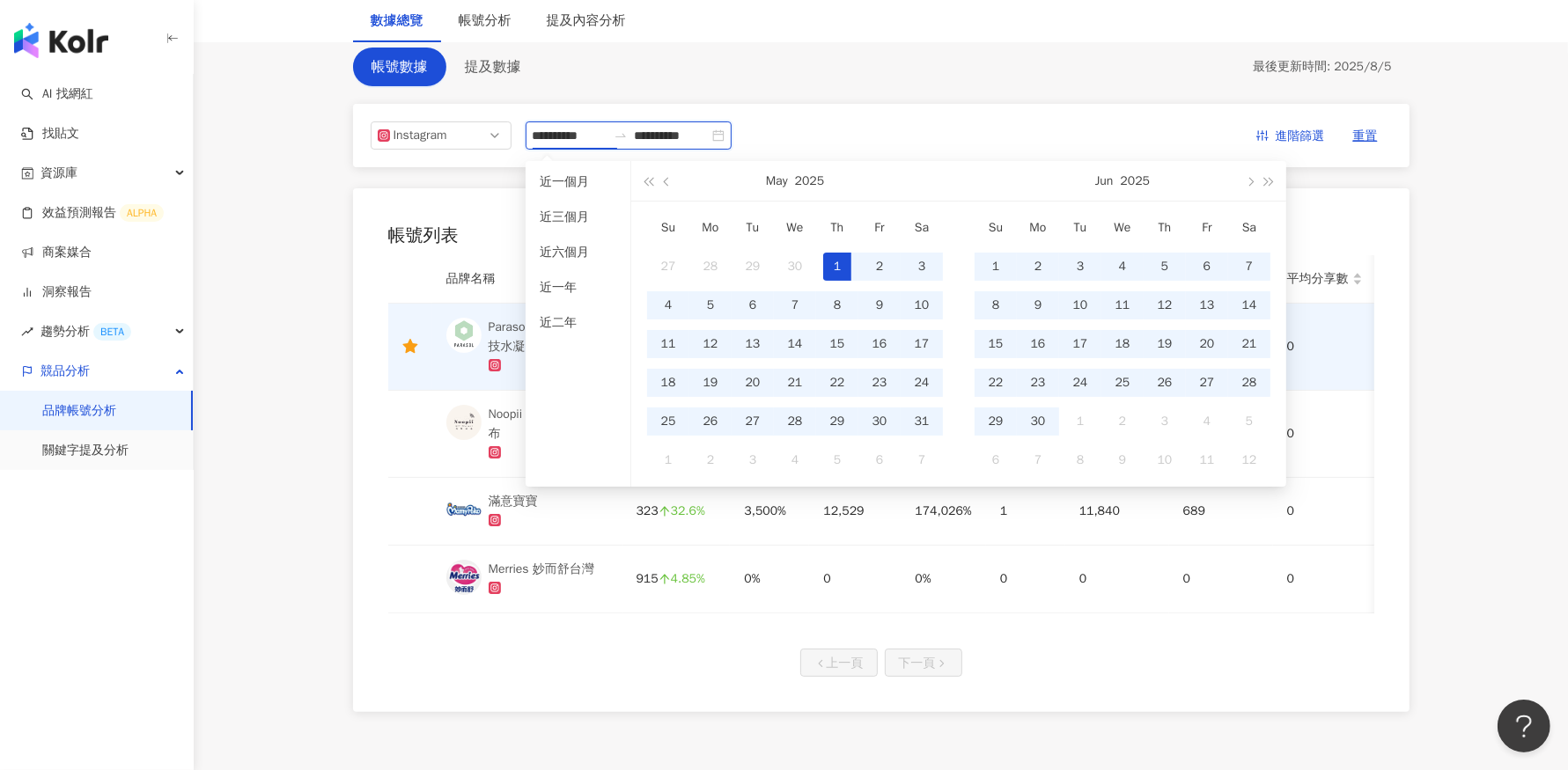 type on "**********" 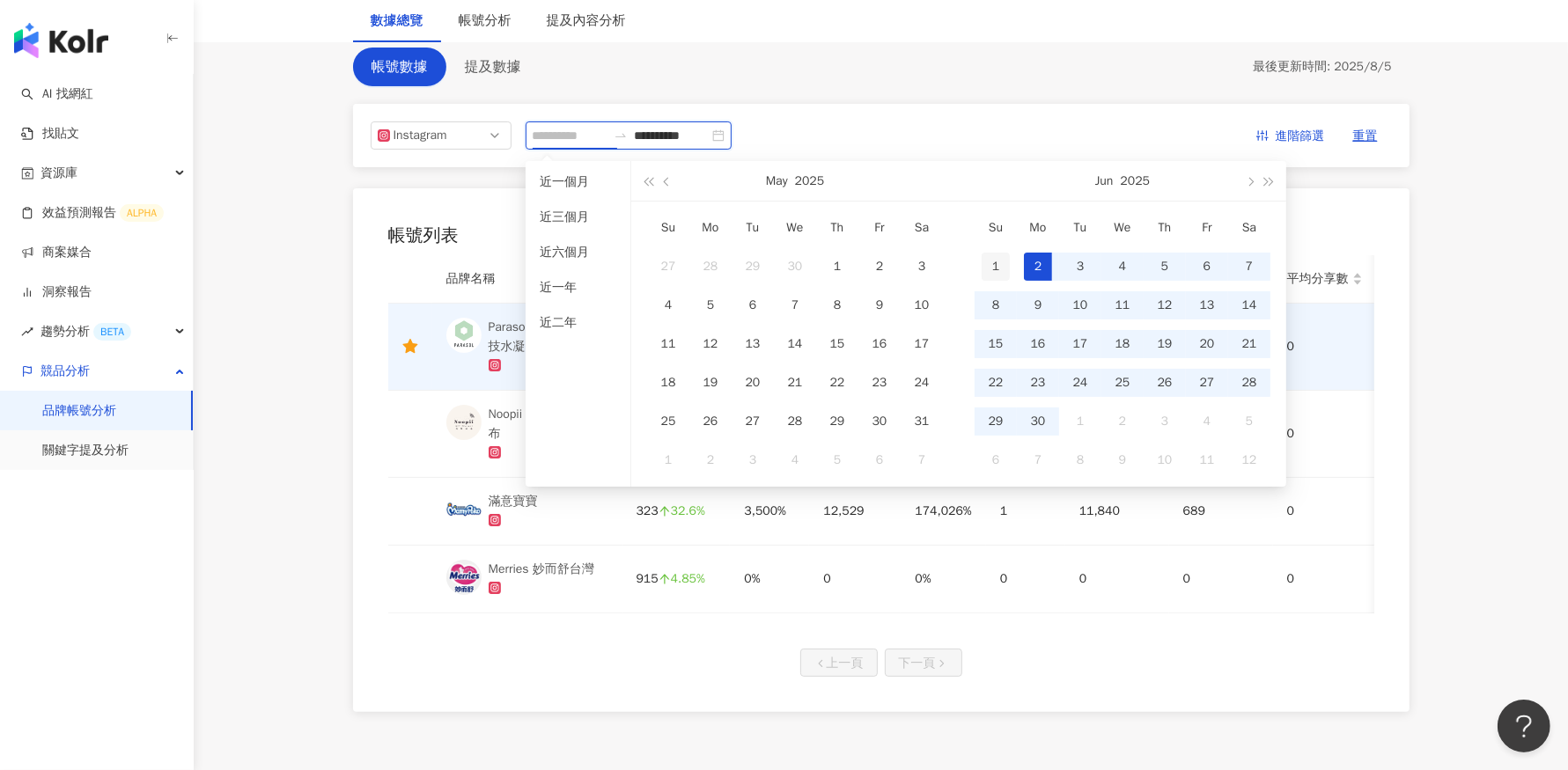 type on "**********" 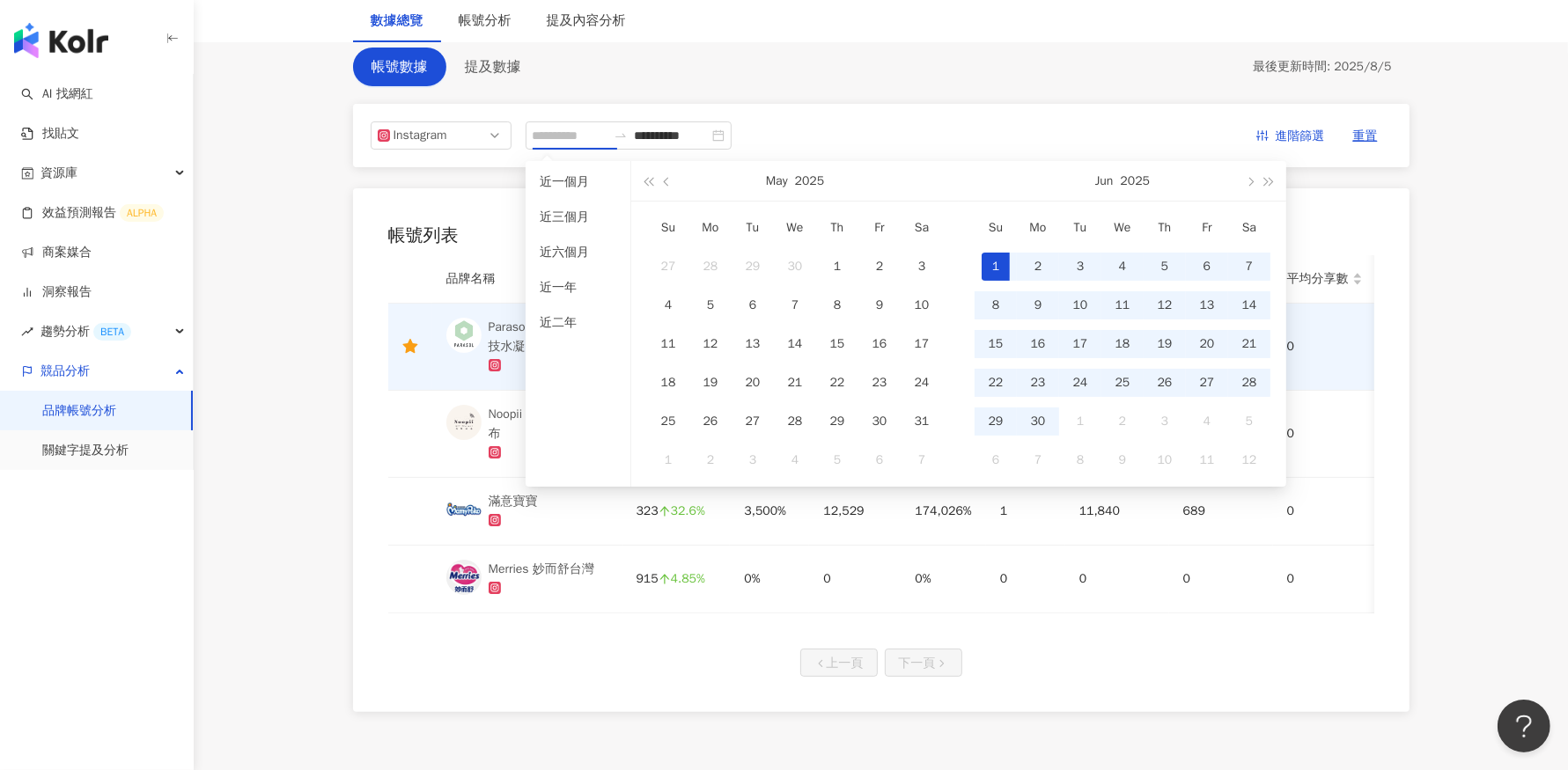 click on "1" at bounding box center (996, 267) 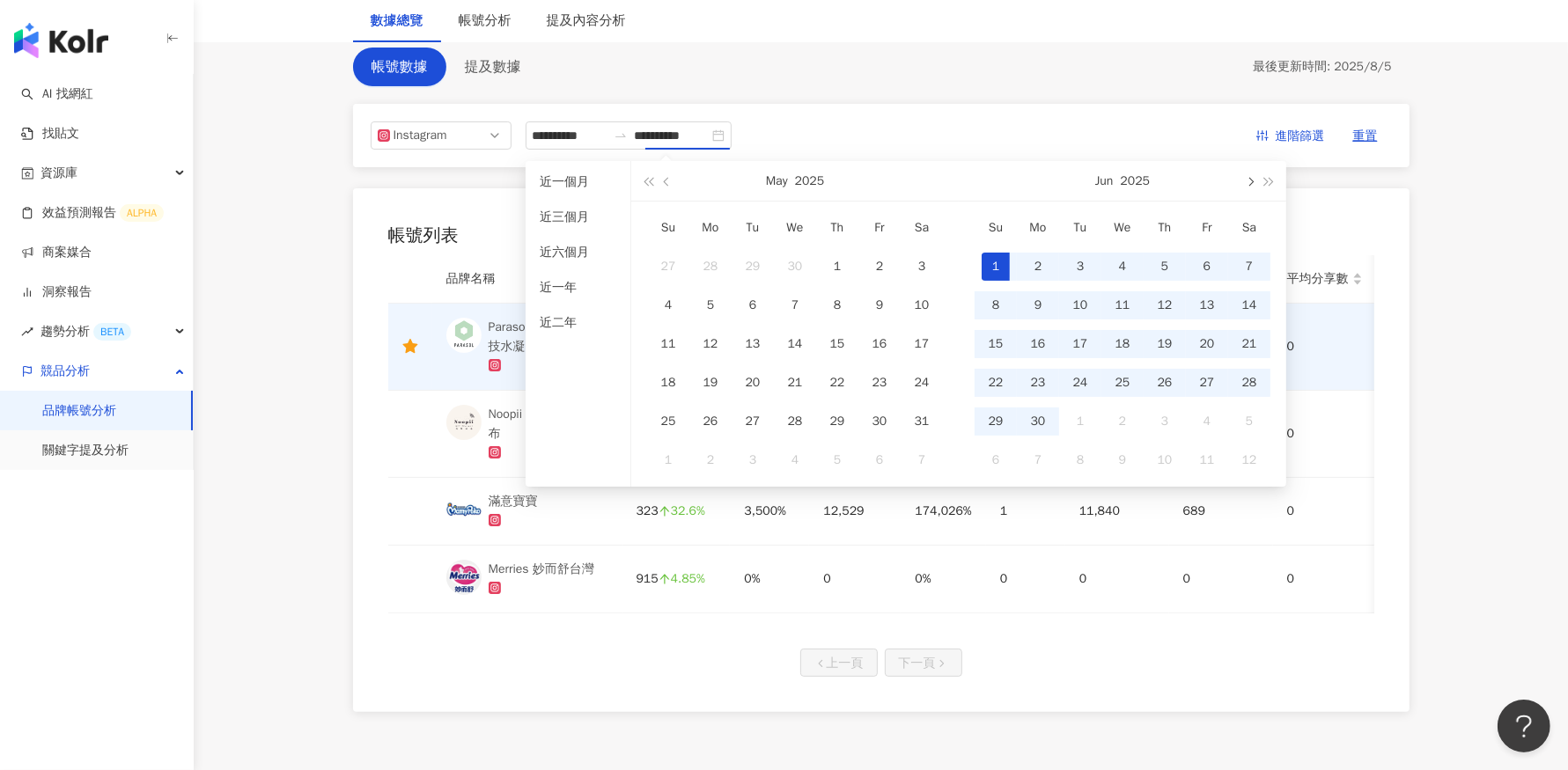 click at bounding box center (1249, 181) 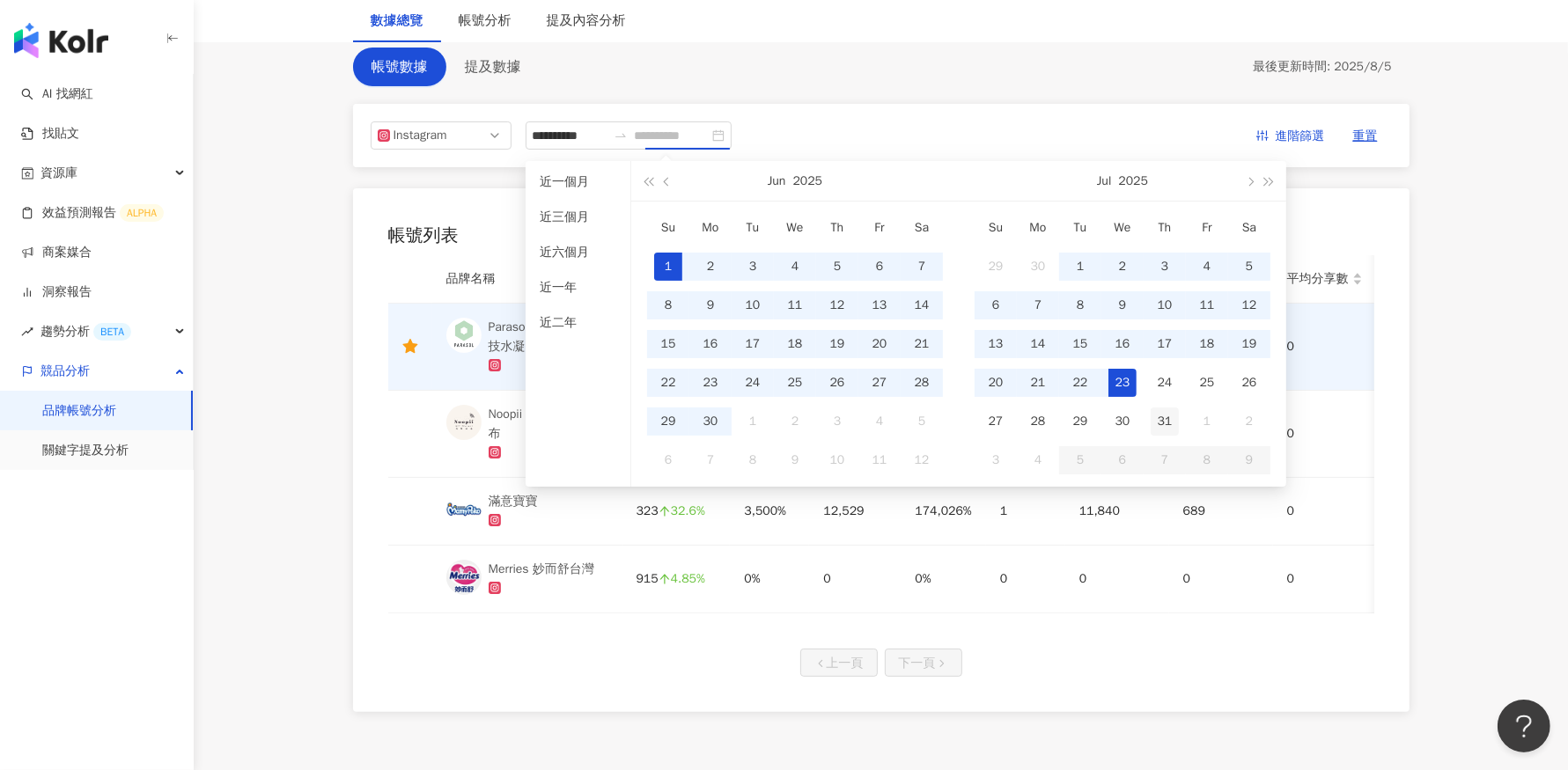 type on "**********" 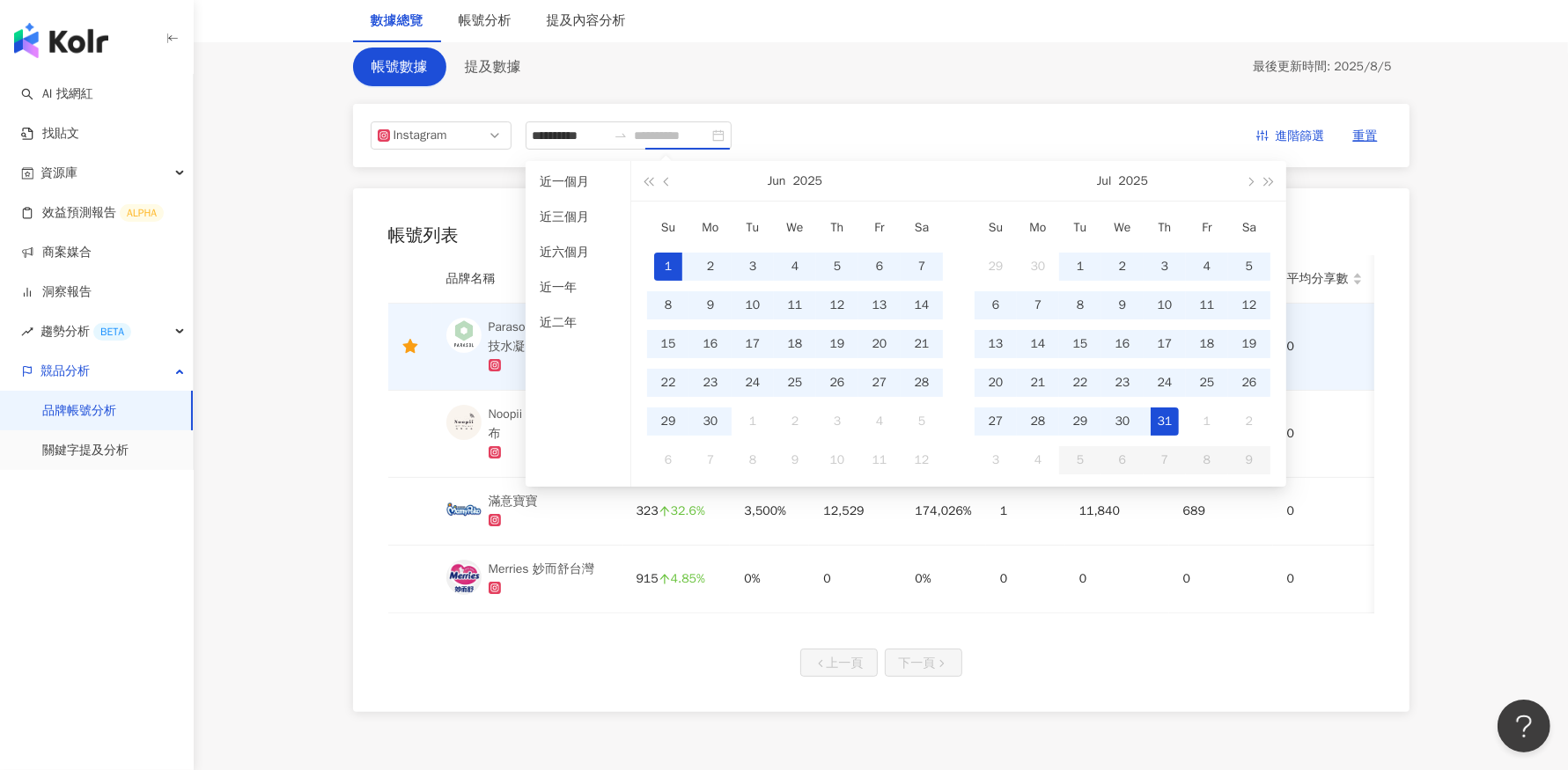 click on "31" at bounding box center (1165, 422) 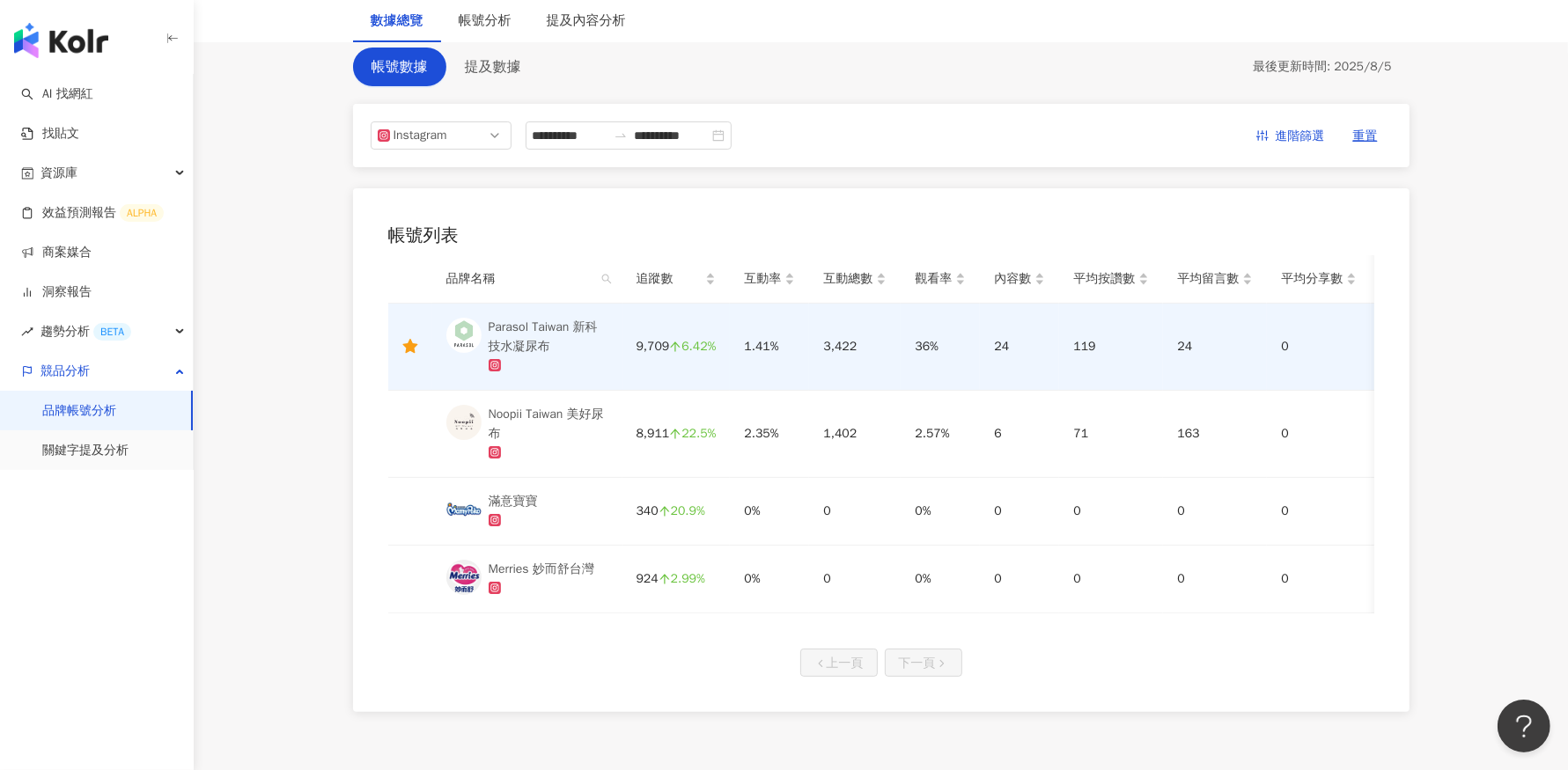 click on "上一頁 下一頁" at bounding box center (881, 663) 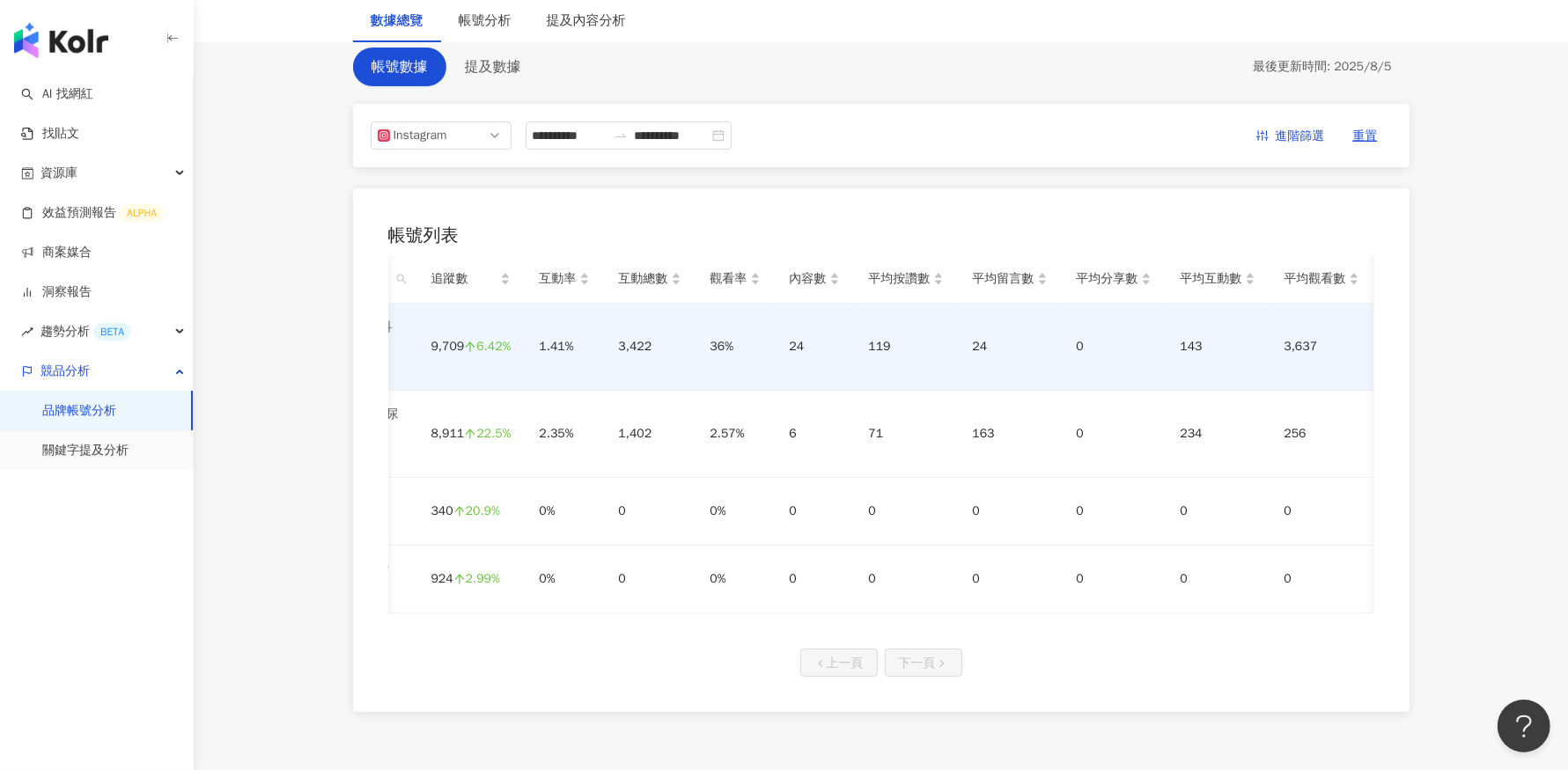 scroll, scrollTop: 0, scrollLeft: 0, axis: both 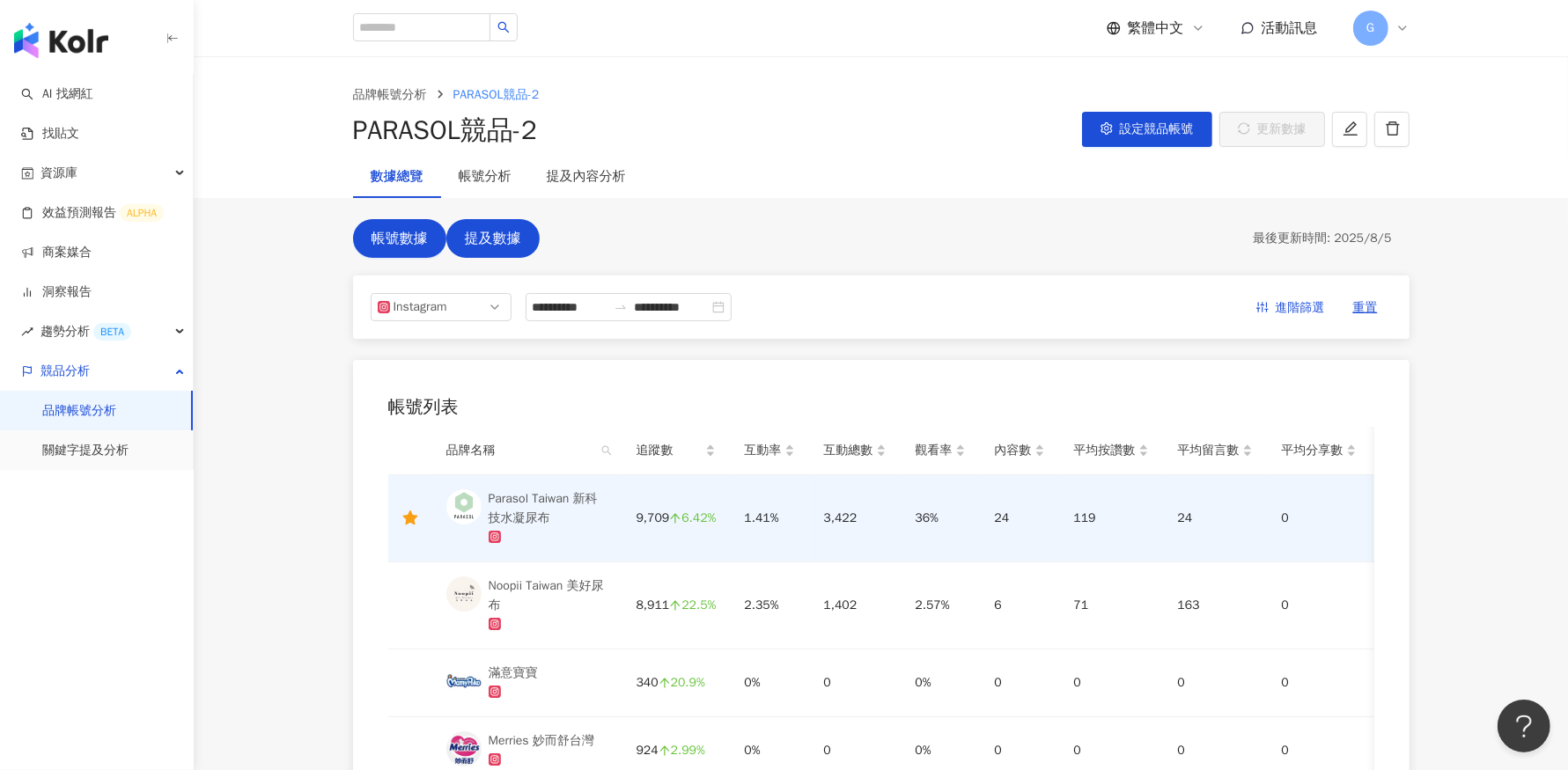 click on "提及數據" at bounding box center (493, 238) 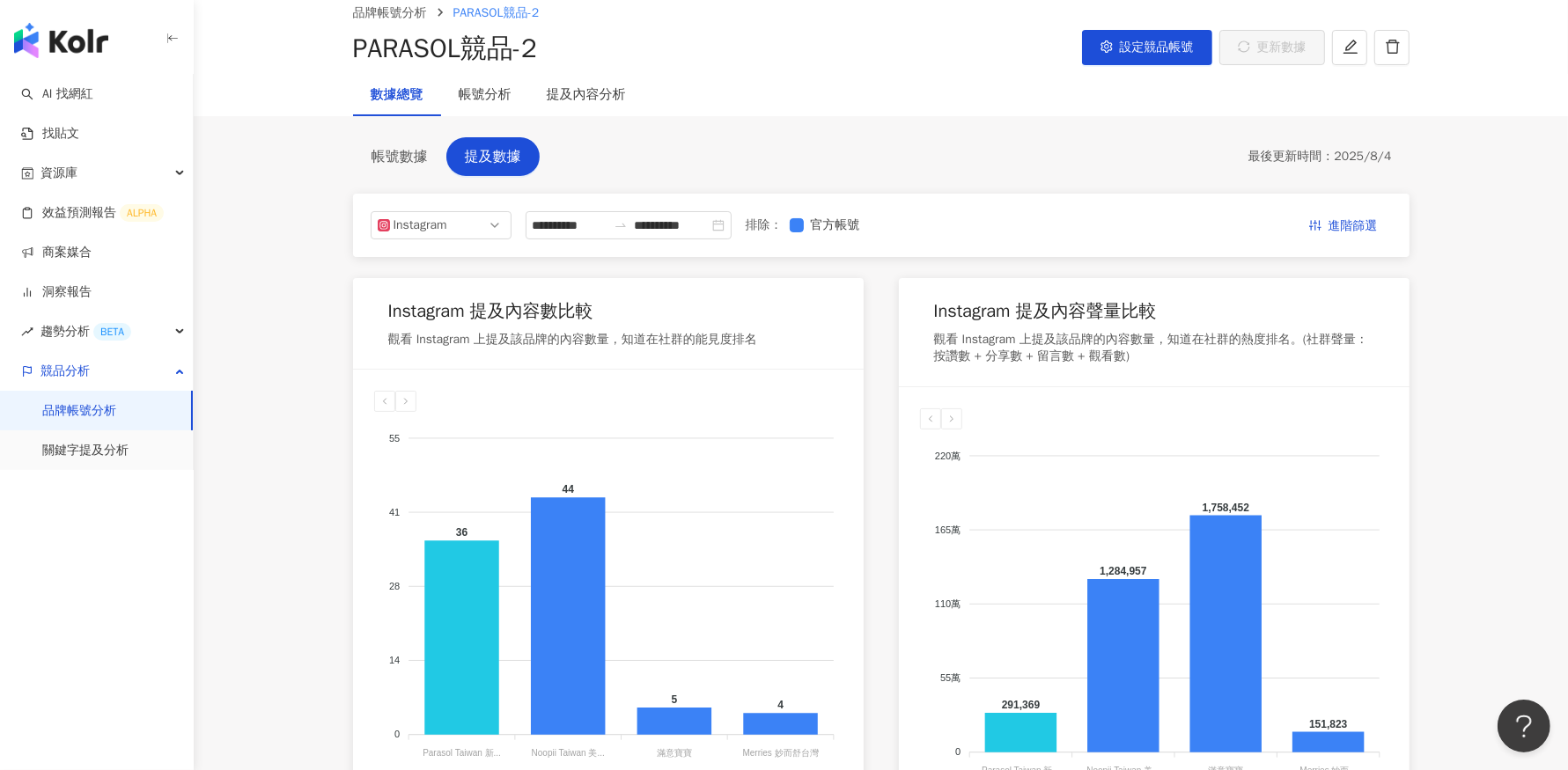 scroll, scrollTop: 70, scrollLeft: 0, axis: vertical 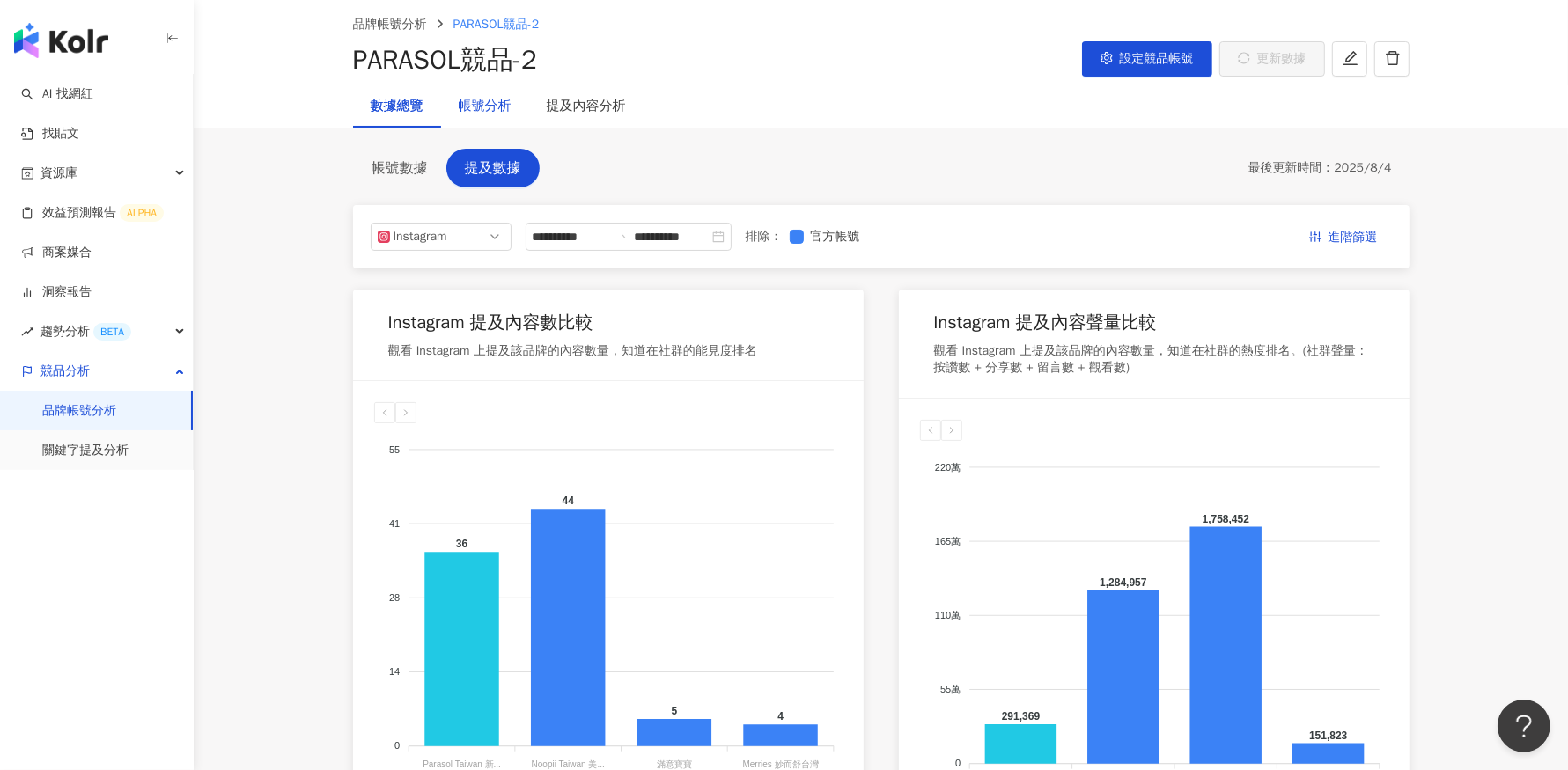 click on "帳號分析" at bounding box center (485, 106) 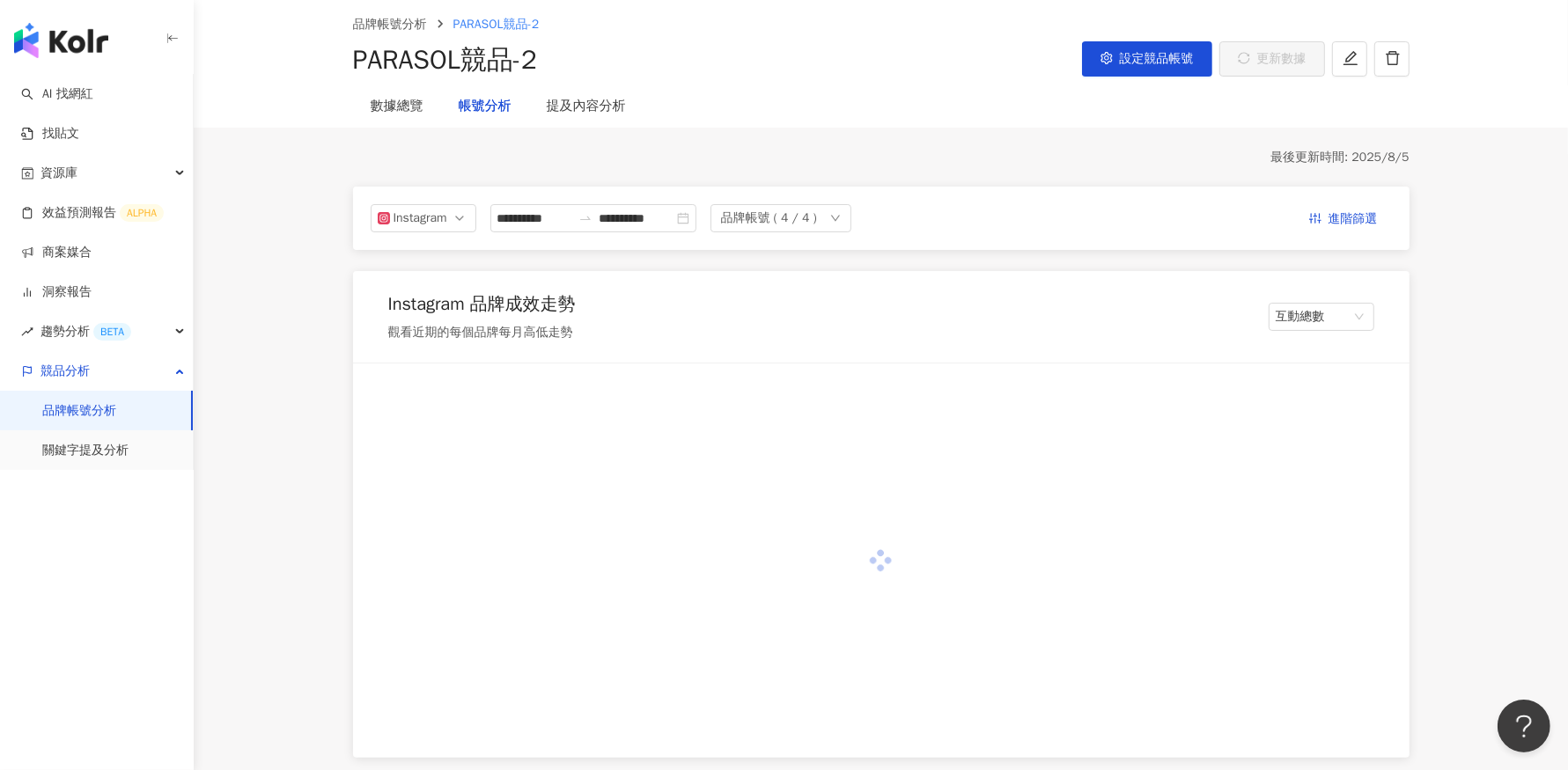 scroll, scrollTop: 79, scrollLeft: 0, axis: vertical 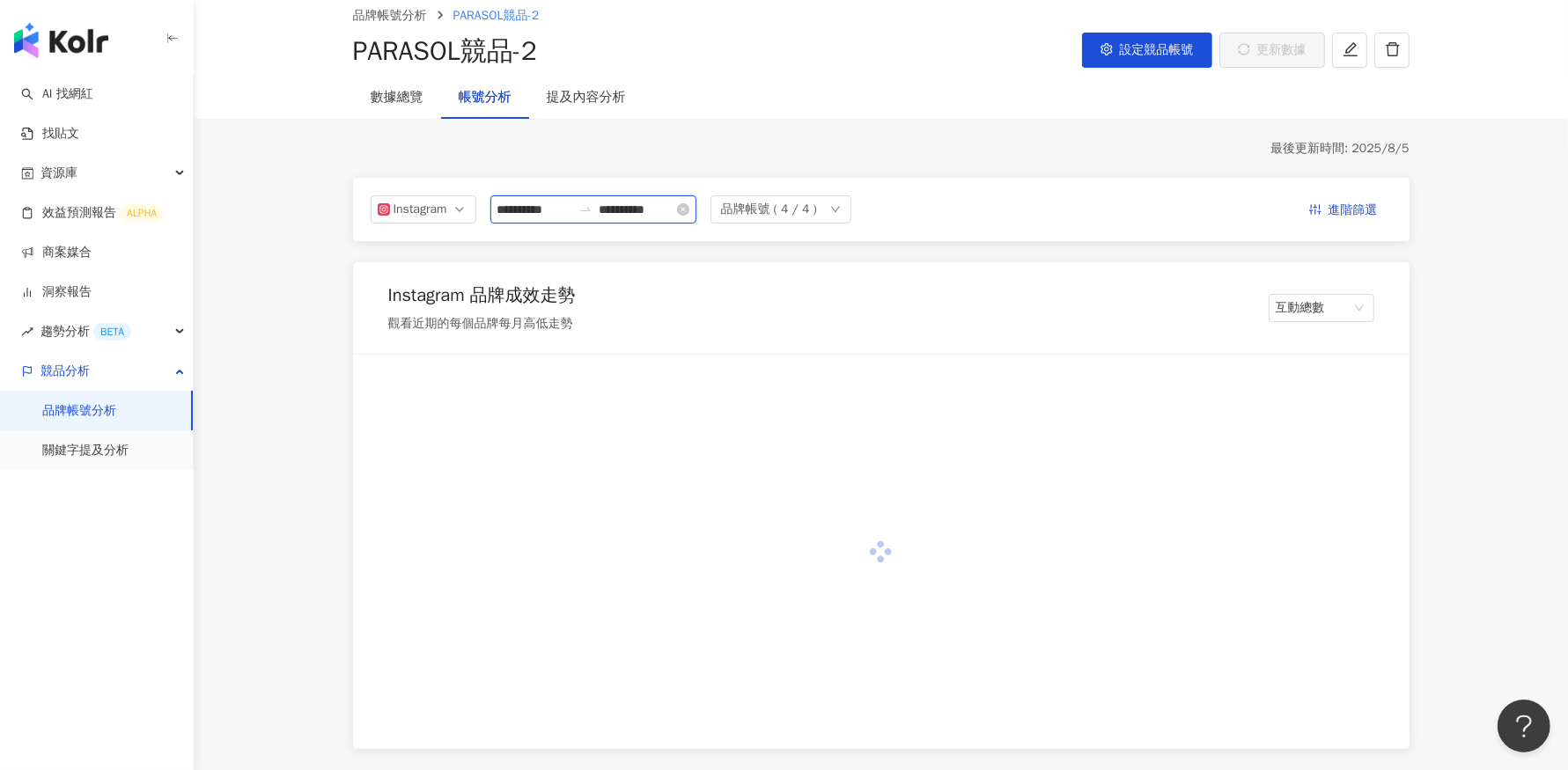 click on "**********" at bounding box center (534, 209) 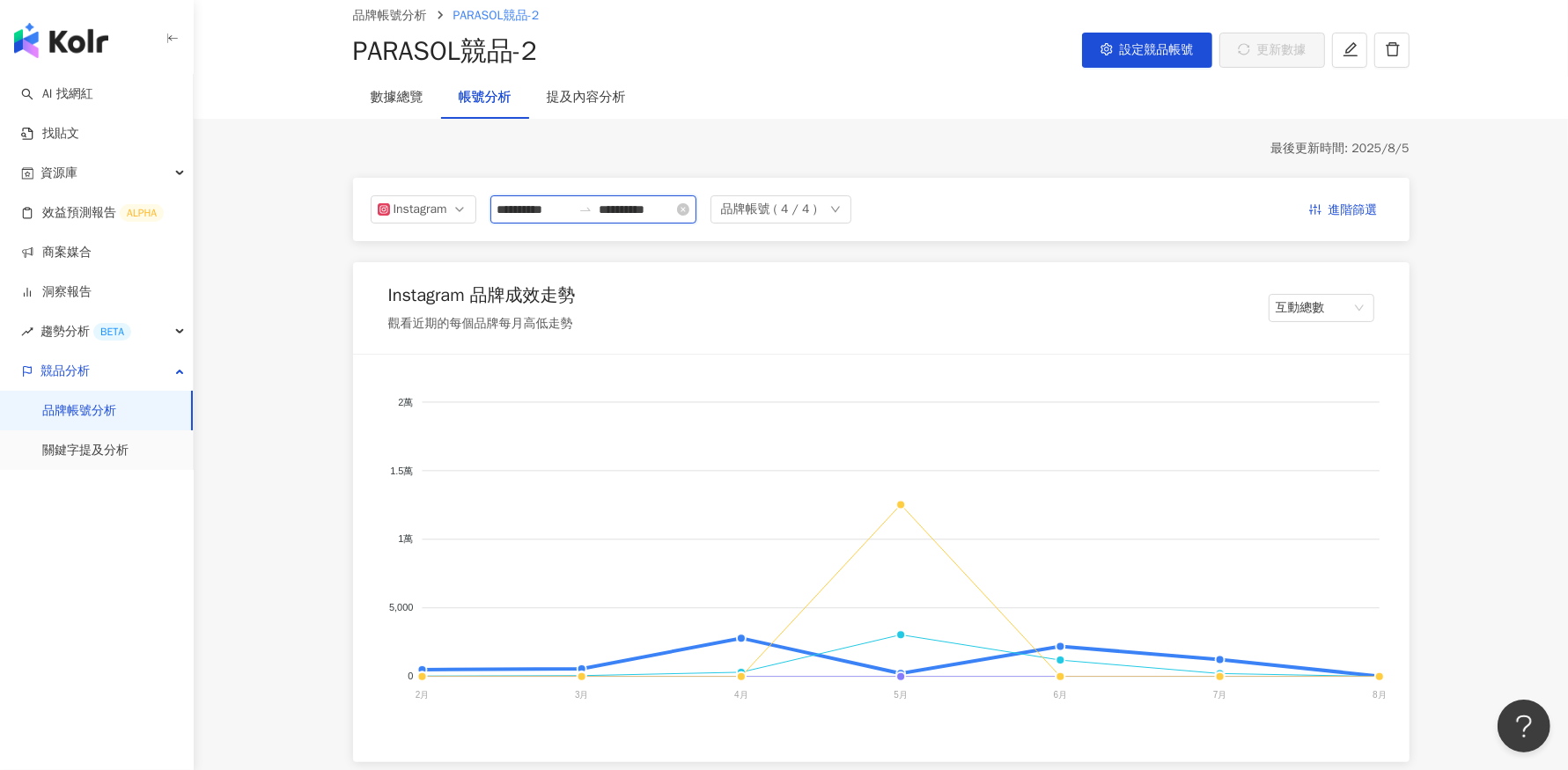 scroll, scrollTop: 136, scrollLeft: 0, axis: vertical 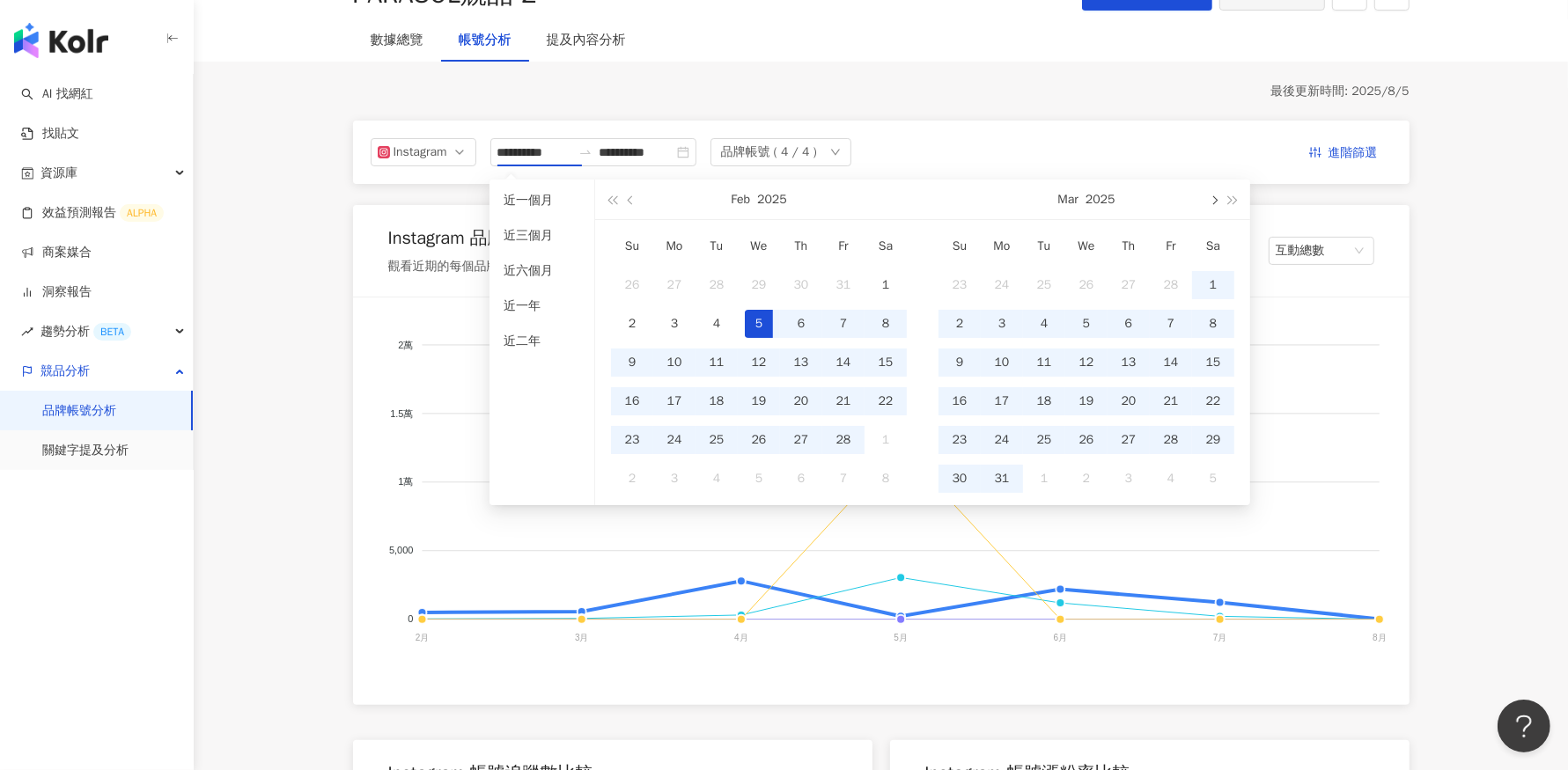 click at bounding box center [1213, 199] 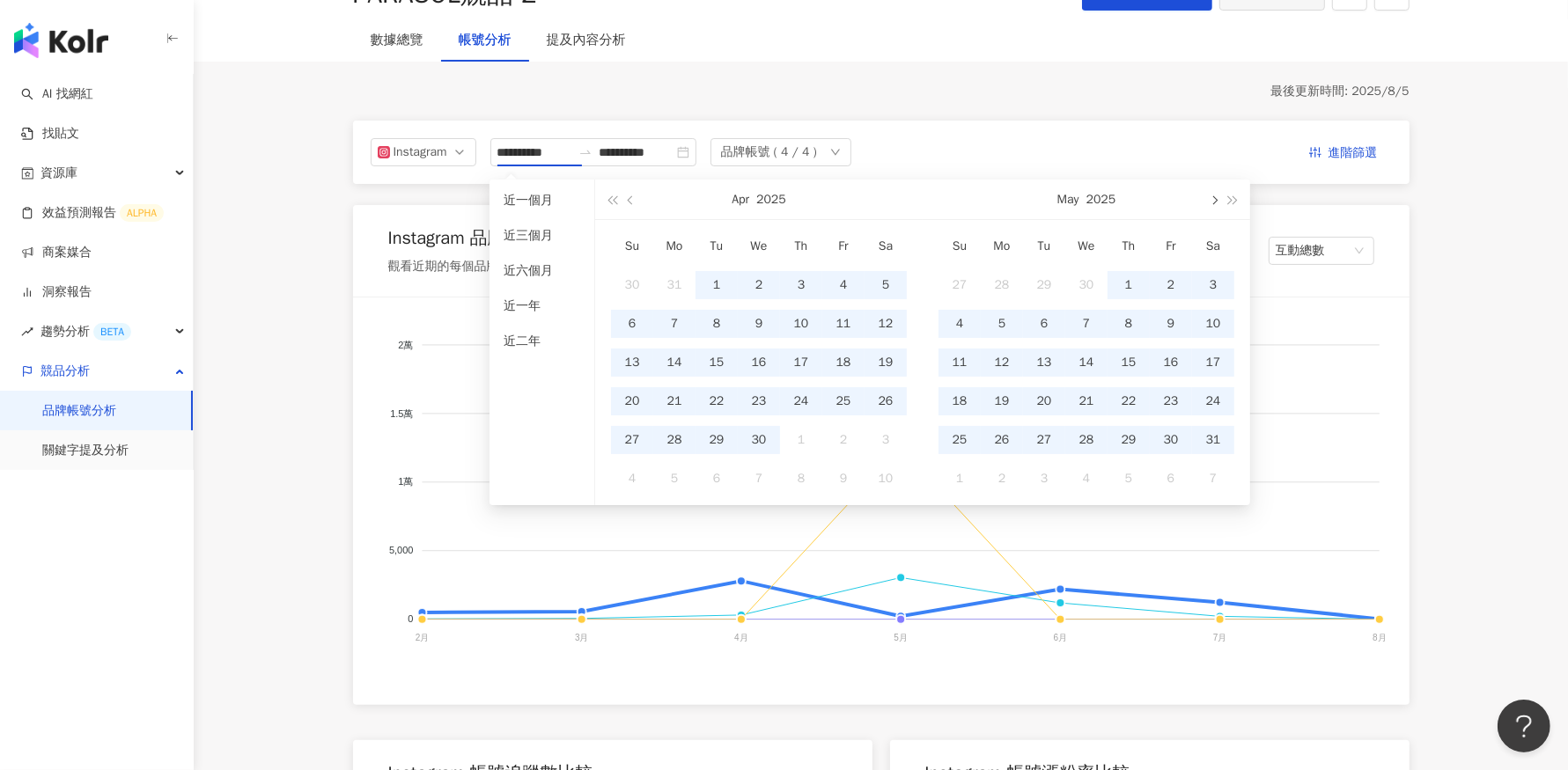 click at bounding box center [1213, 199] 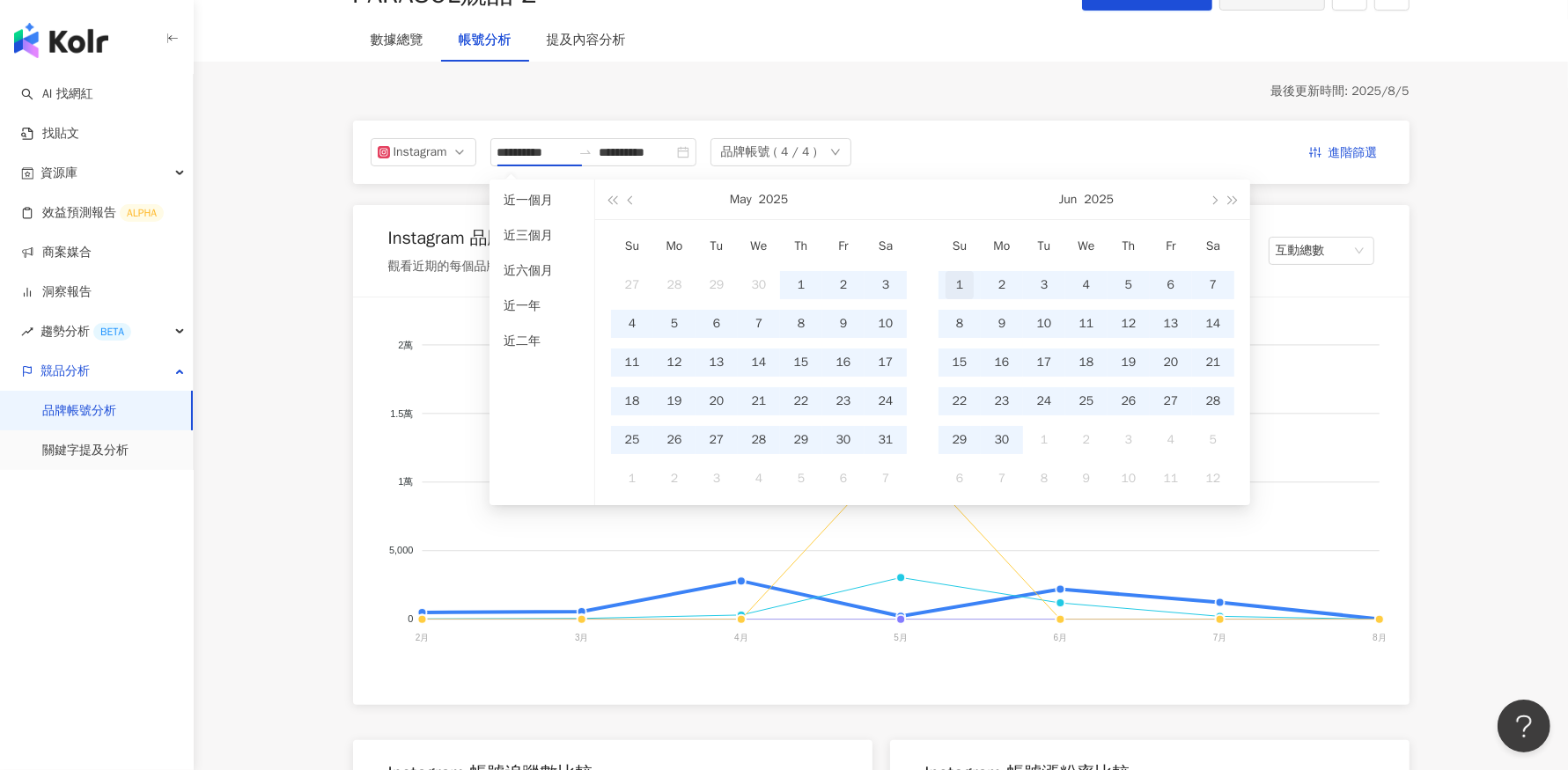 type on "**********" 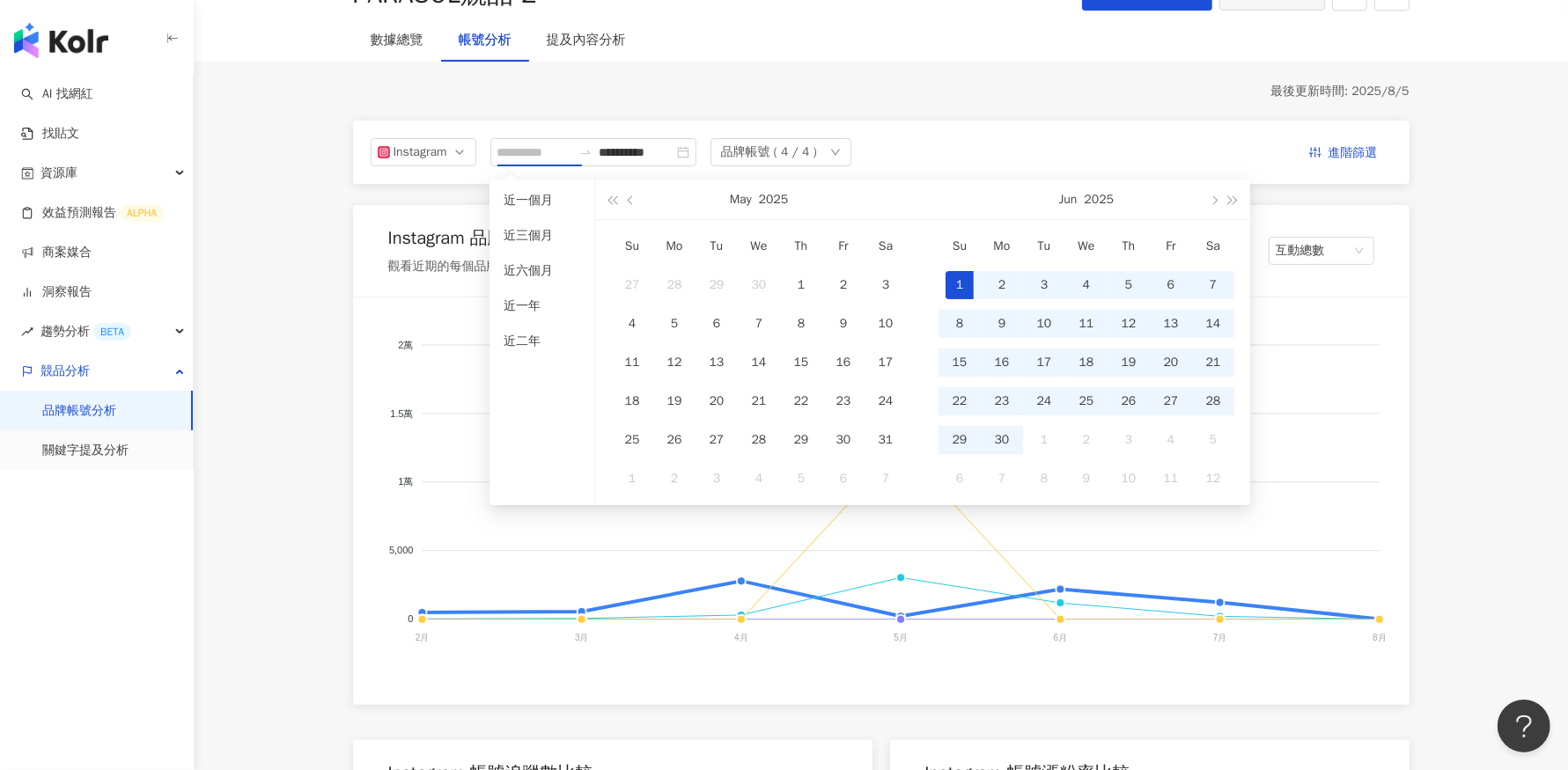 click on "1" at bounding box center [960, 285] 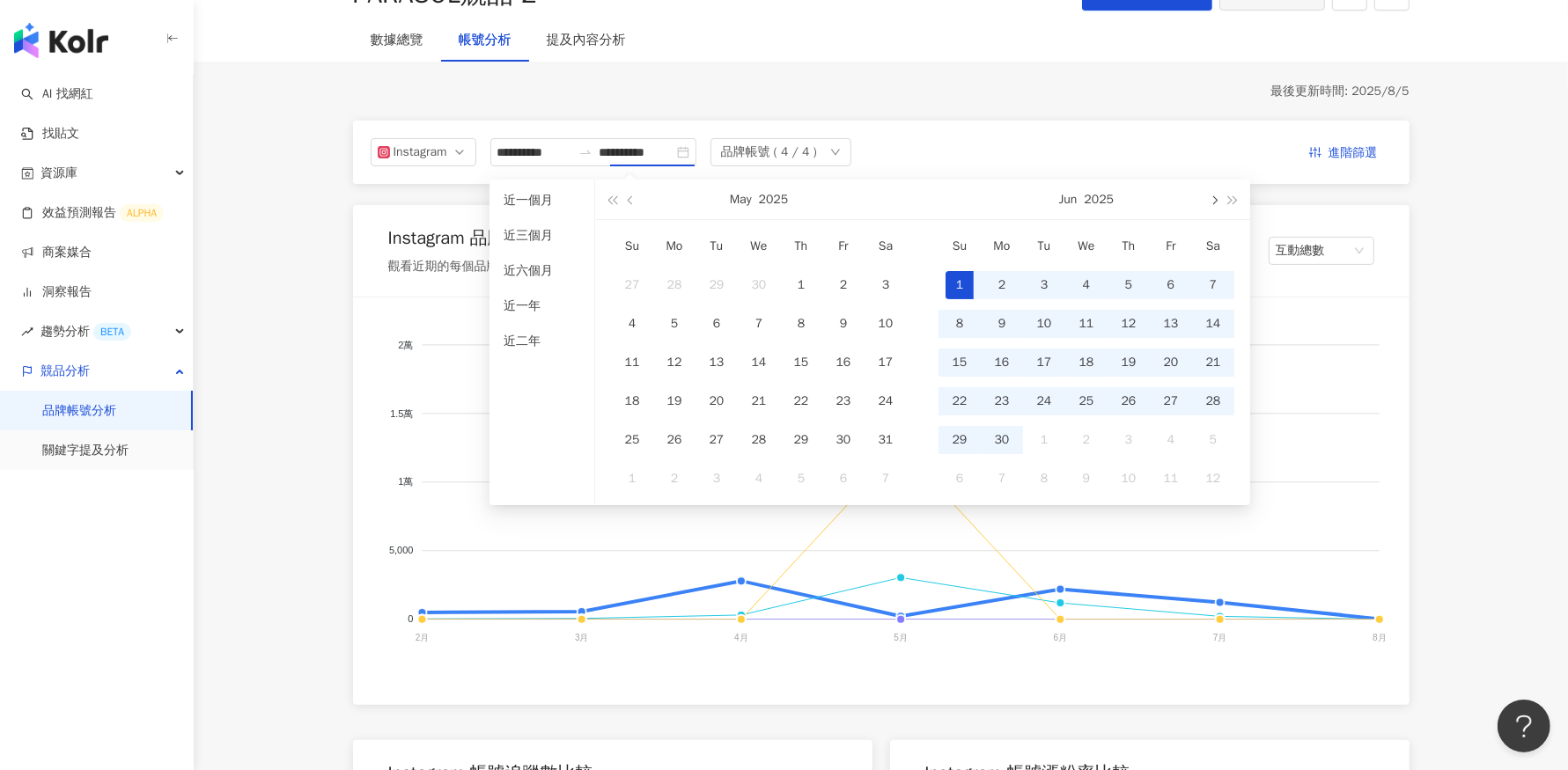 click at bounding box center (1213, 200) 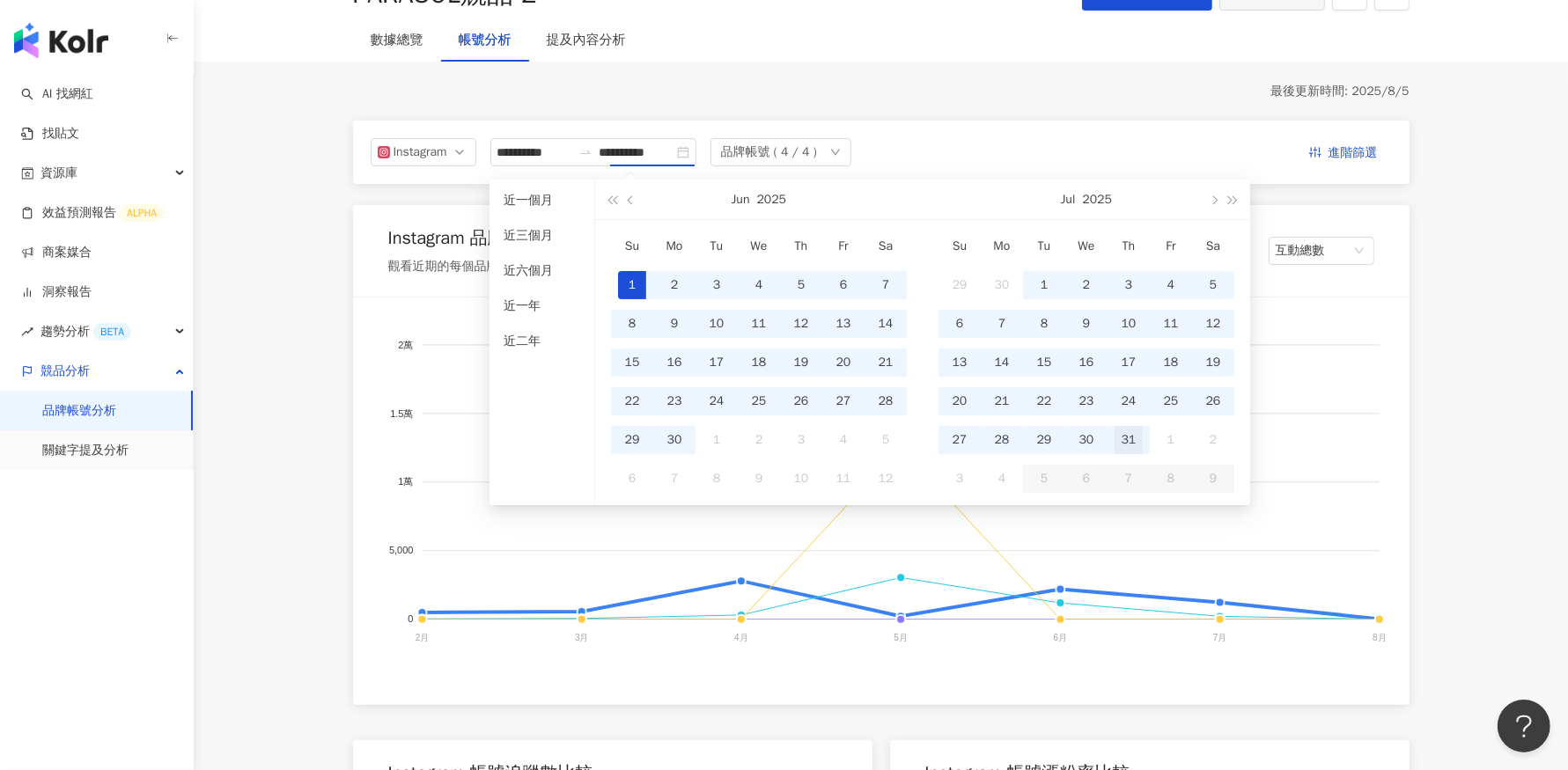 type on "**********" 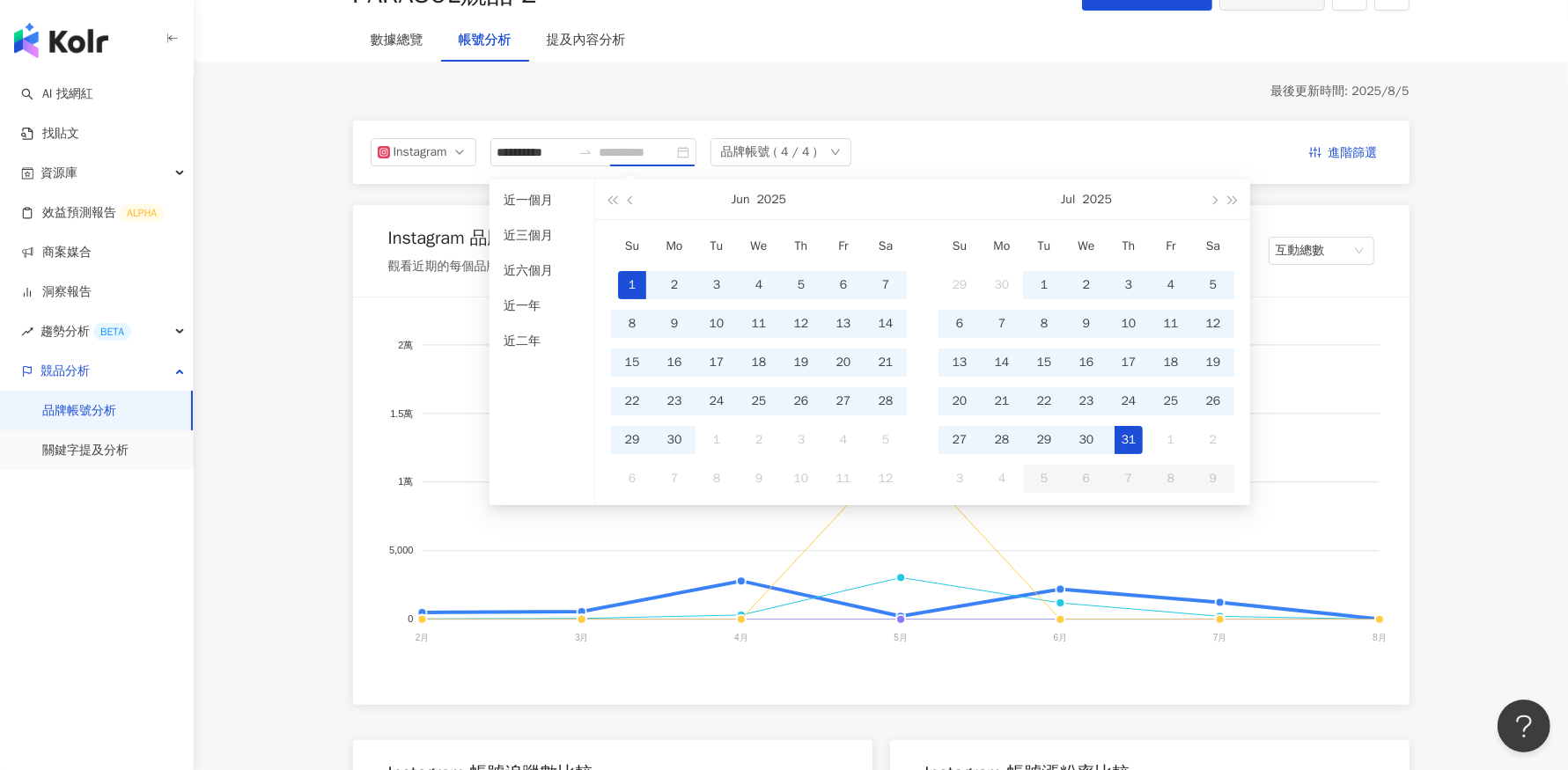click on "31" at bounding box center (1129, 440) 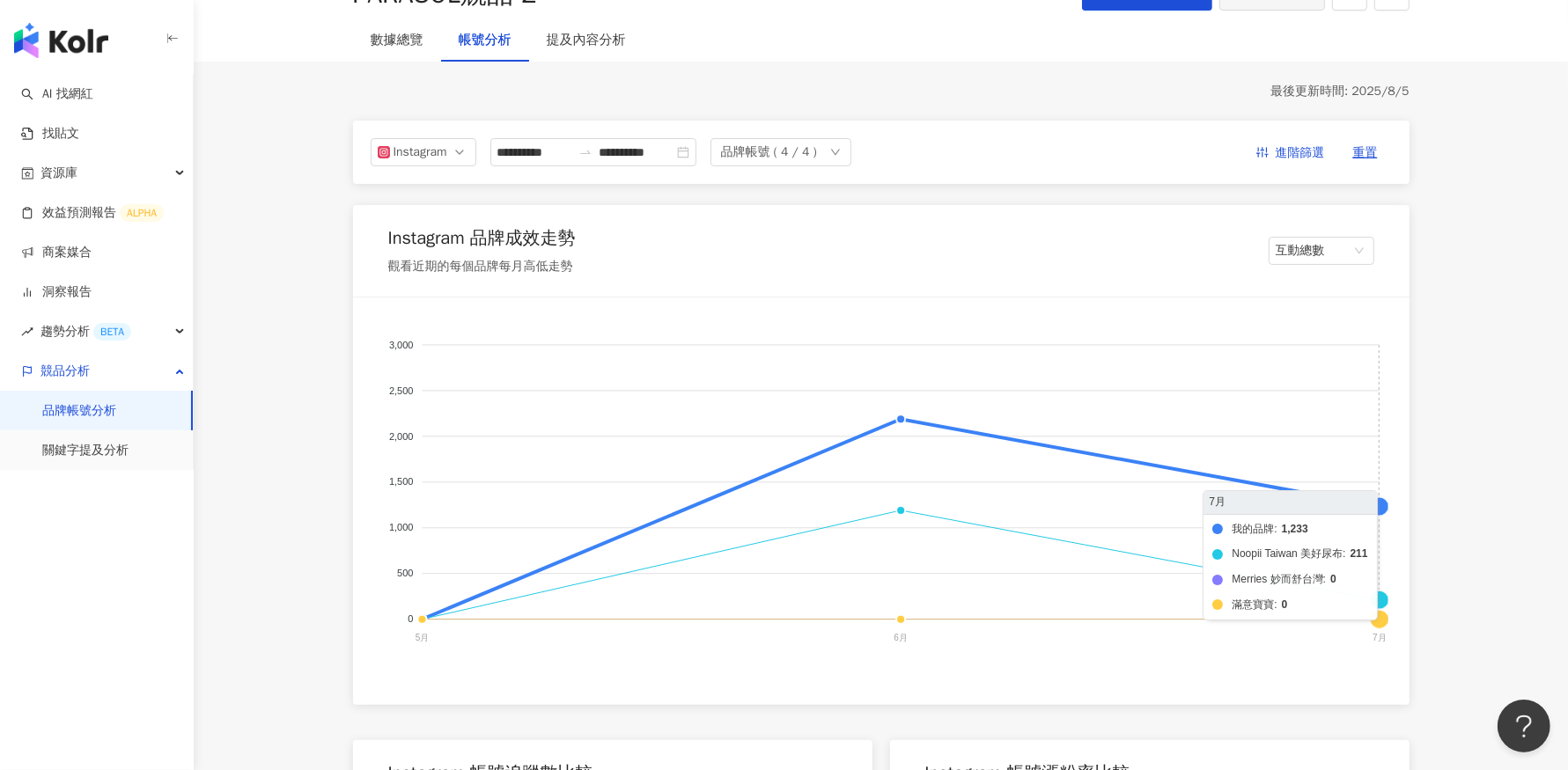 click on "我的品牌 Noopii Taiwan 美好尿布 Merries 妙而舒台灣 滿意寶寶" 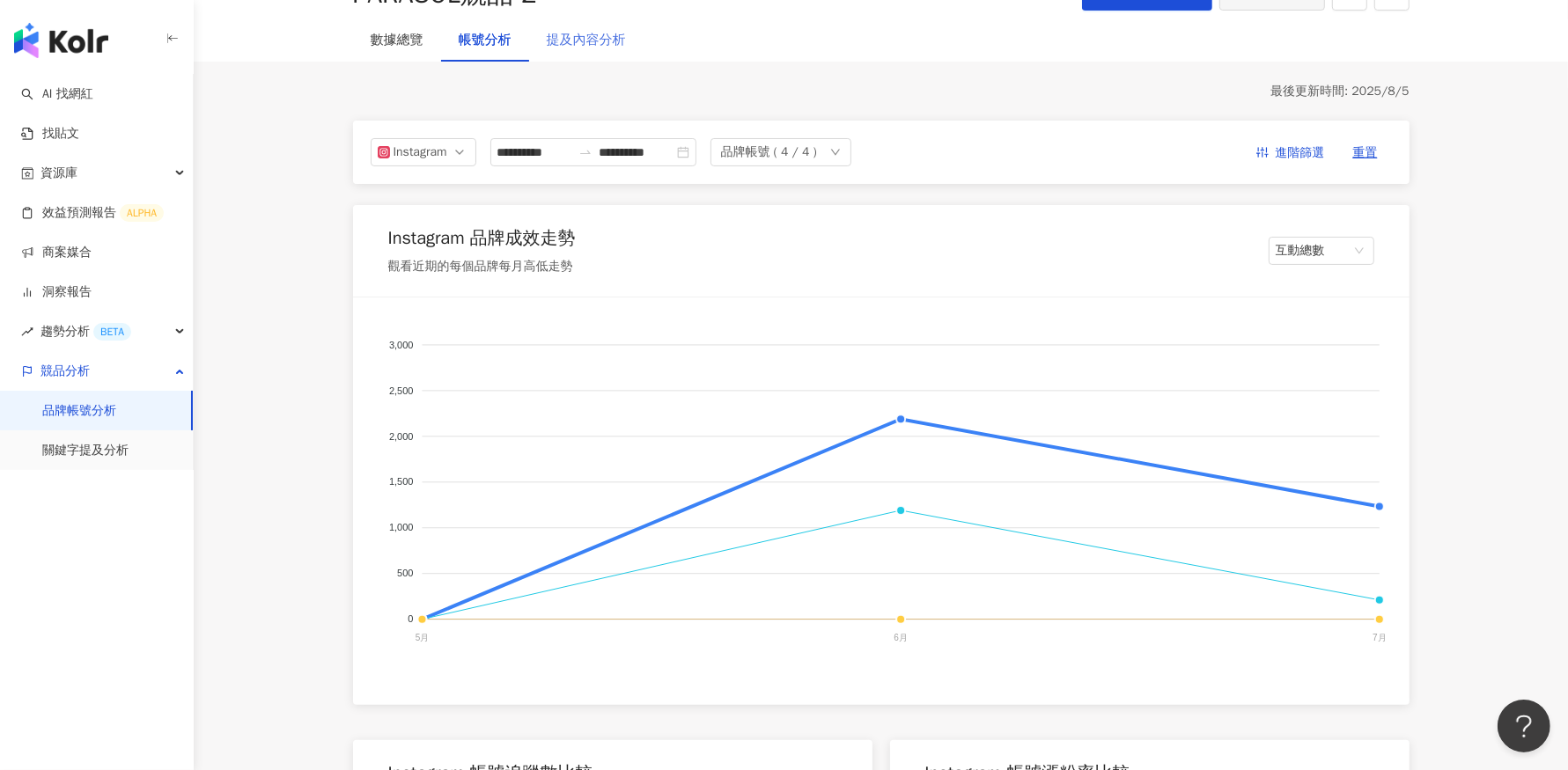click on "提及內容分析" at bounding box center (586, 40) 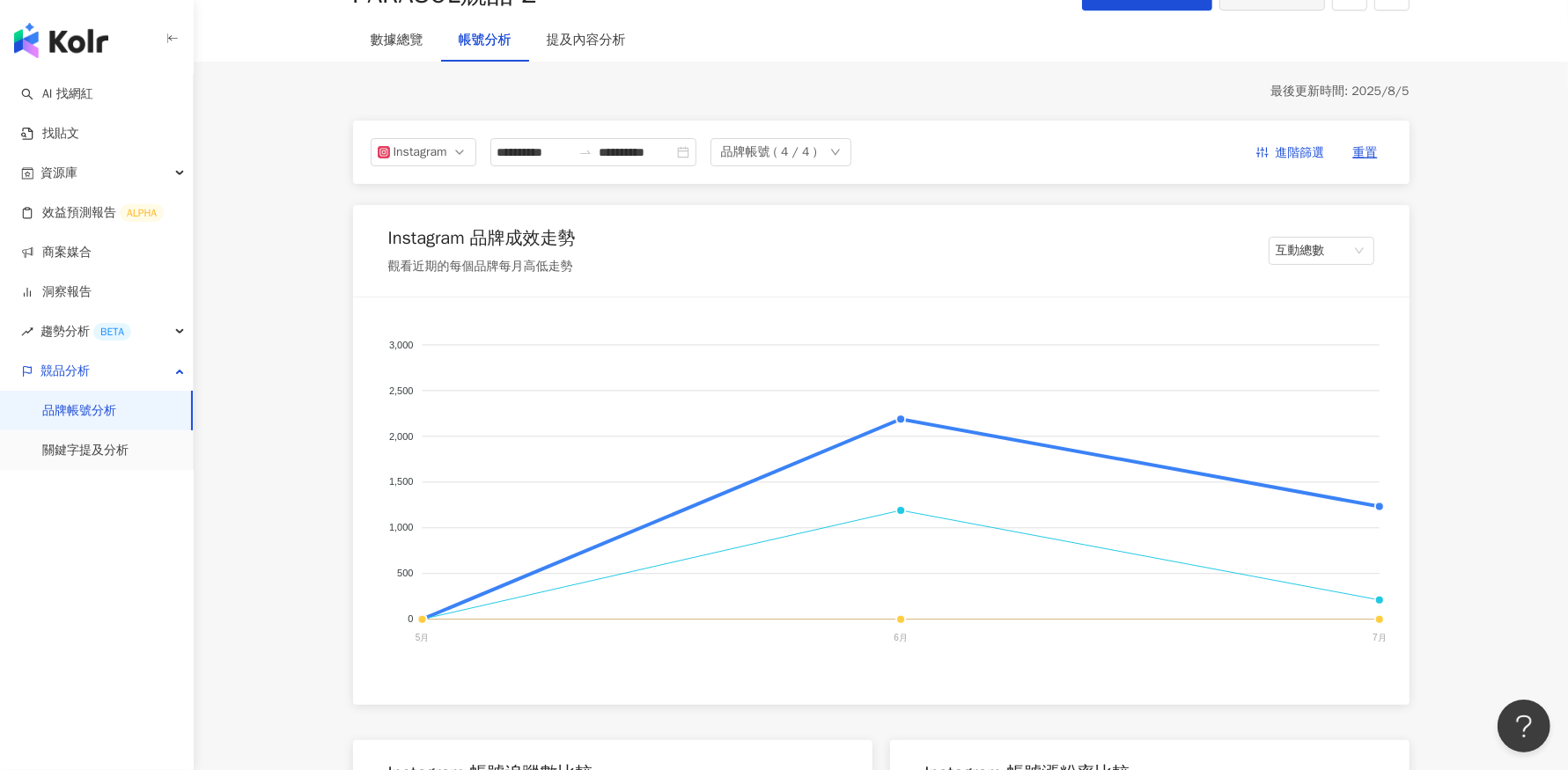 scroll, scrollTop: 0, scrollLeft: 0, axis: both 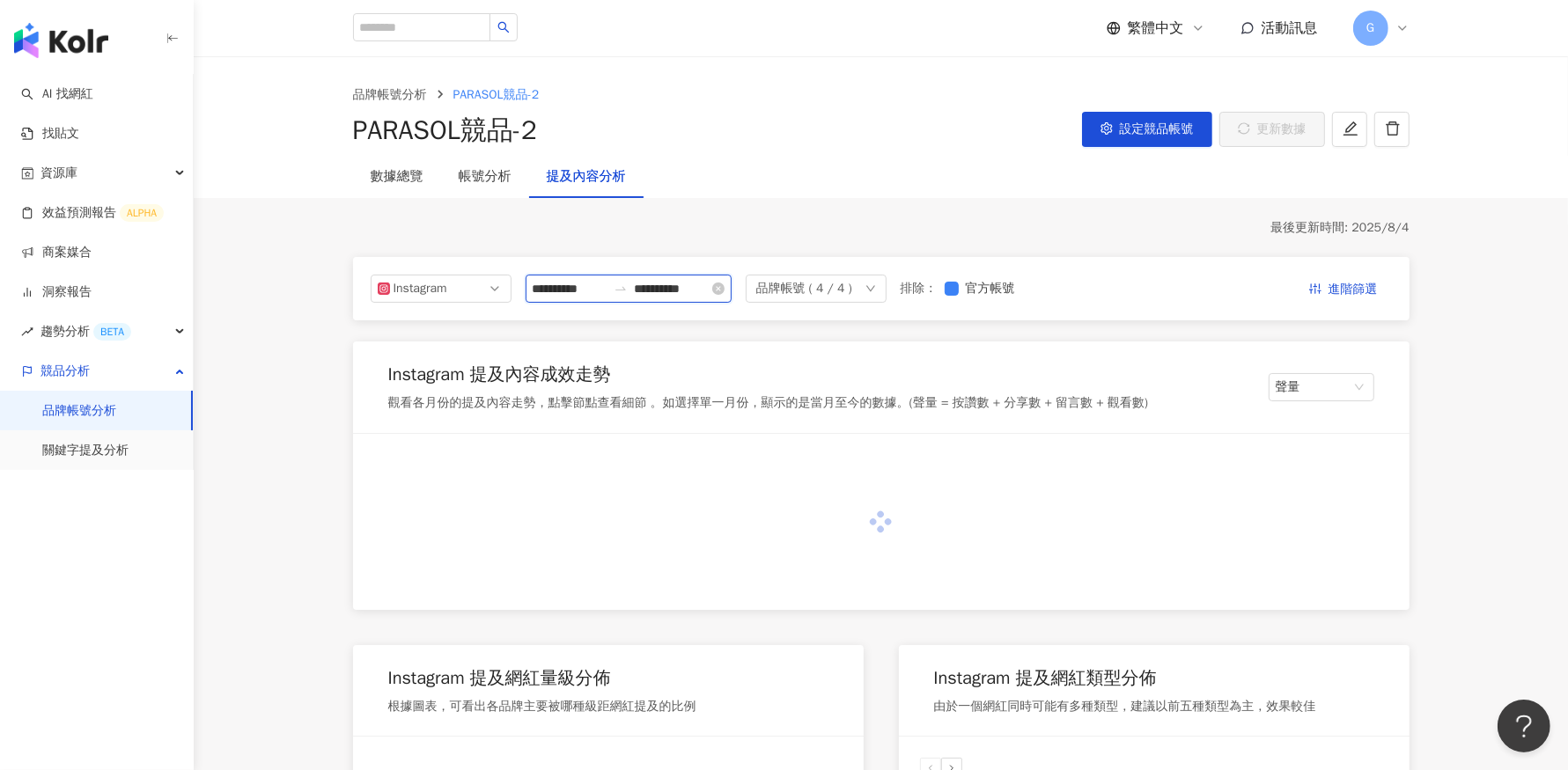 click on "**********" at bounding box center [570, 289] 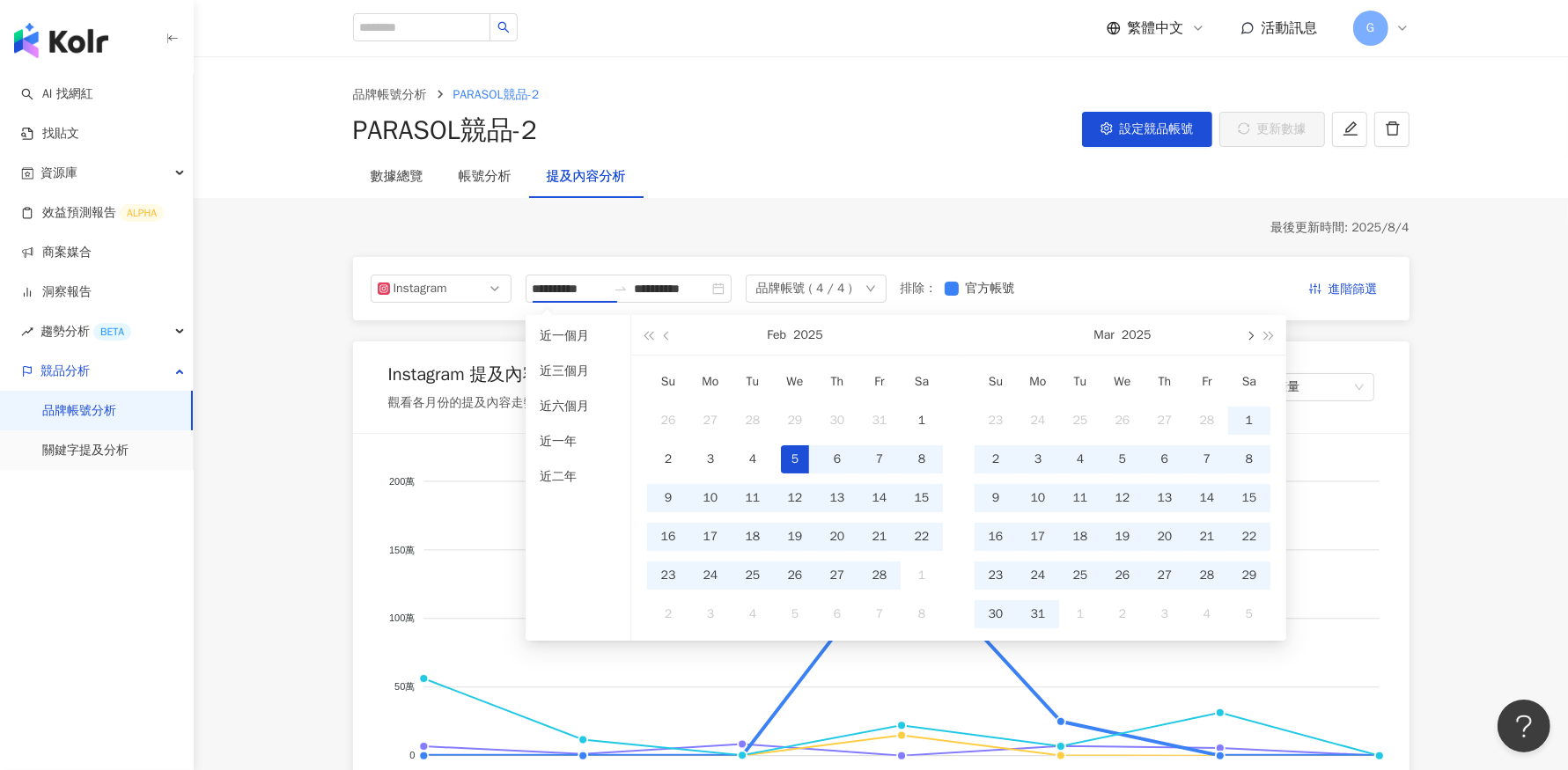 click at bounding box center [1249, 335] 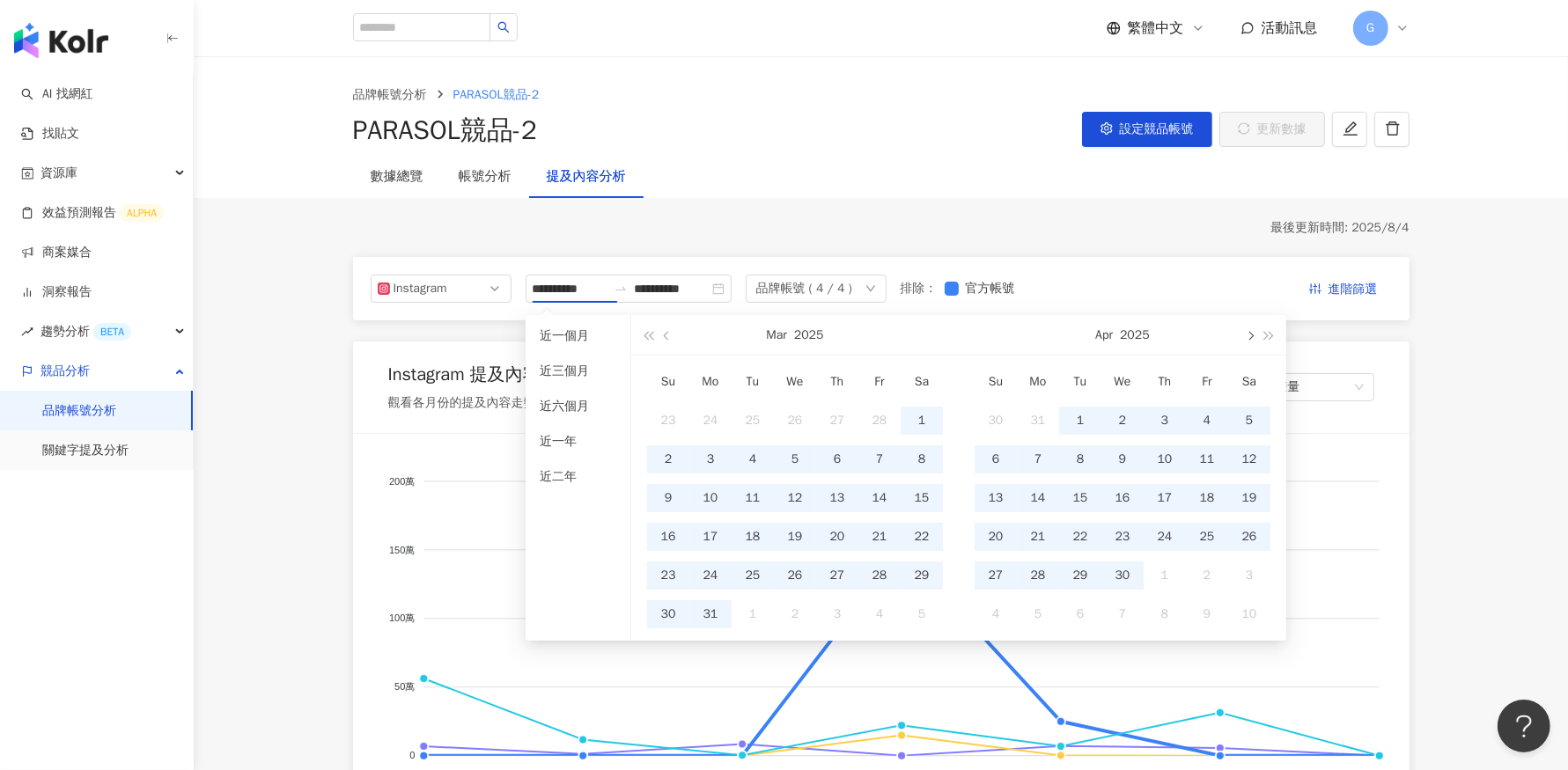 click at bounding box center [1249, 335] 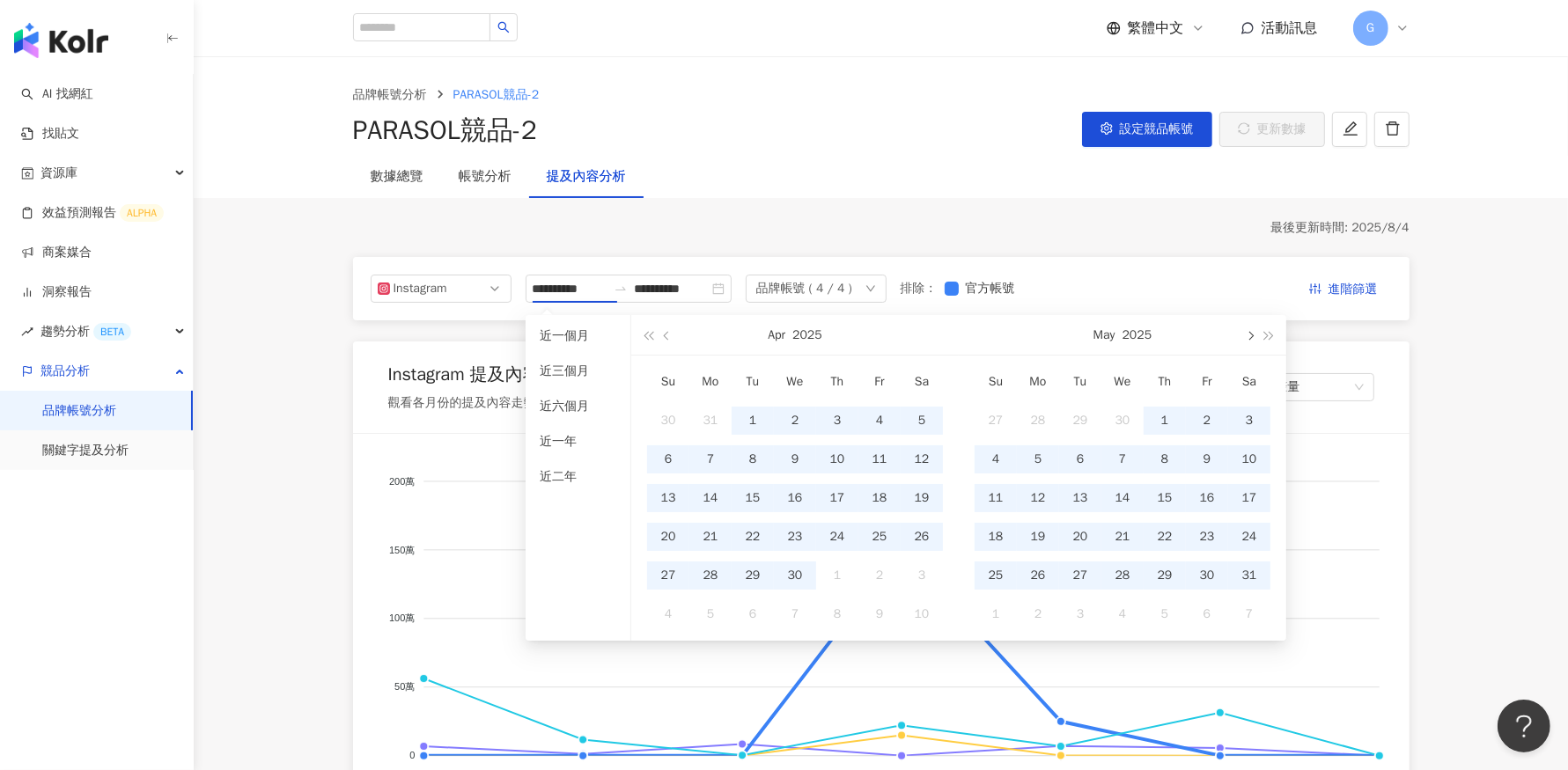 click at bounding box center [1249, 334] 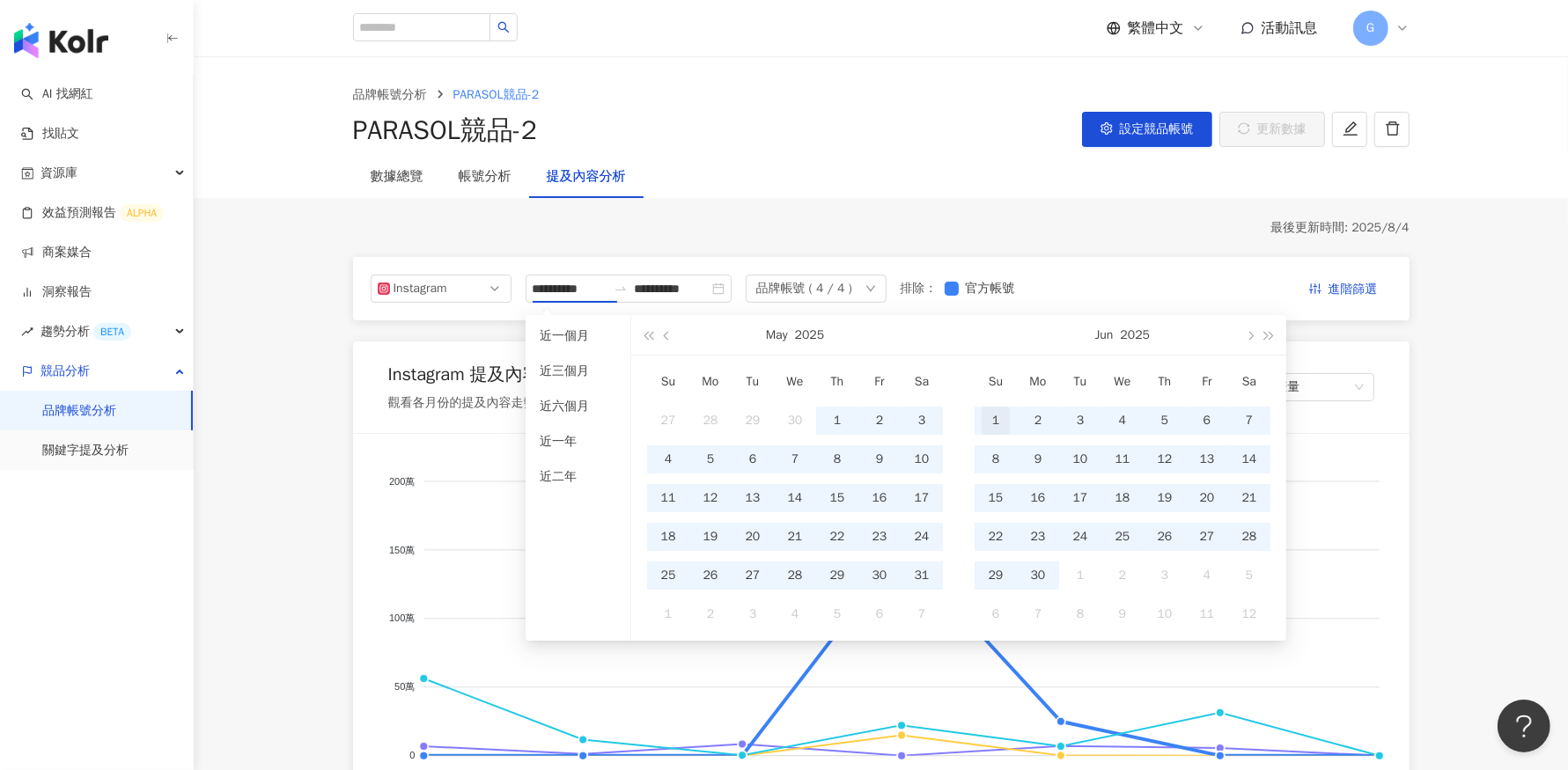 type on "**********" 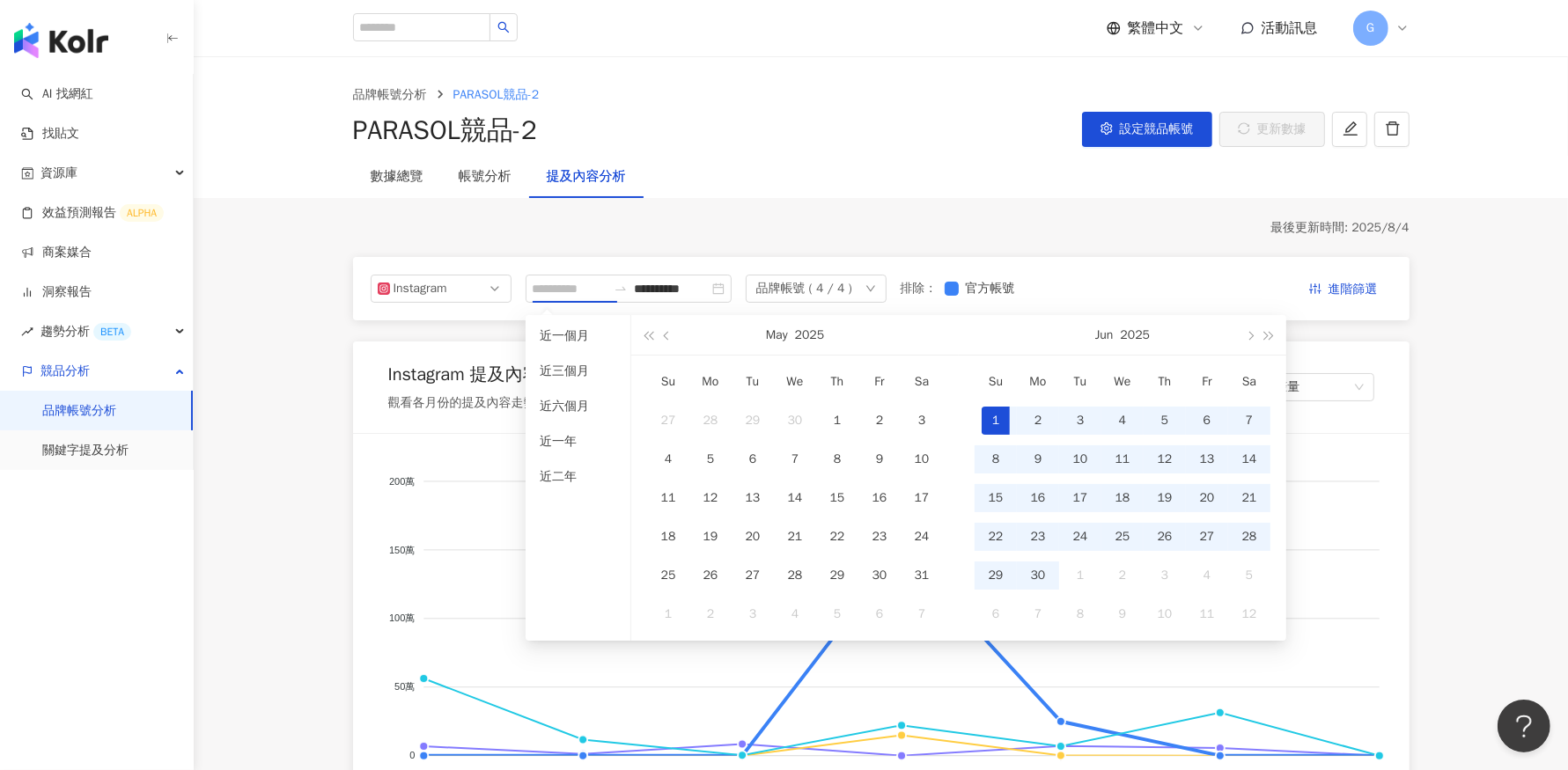 click on "1" at bounding box center [996, 421] 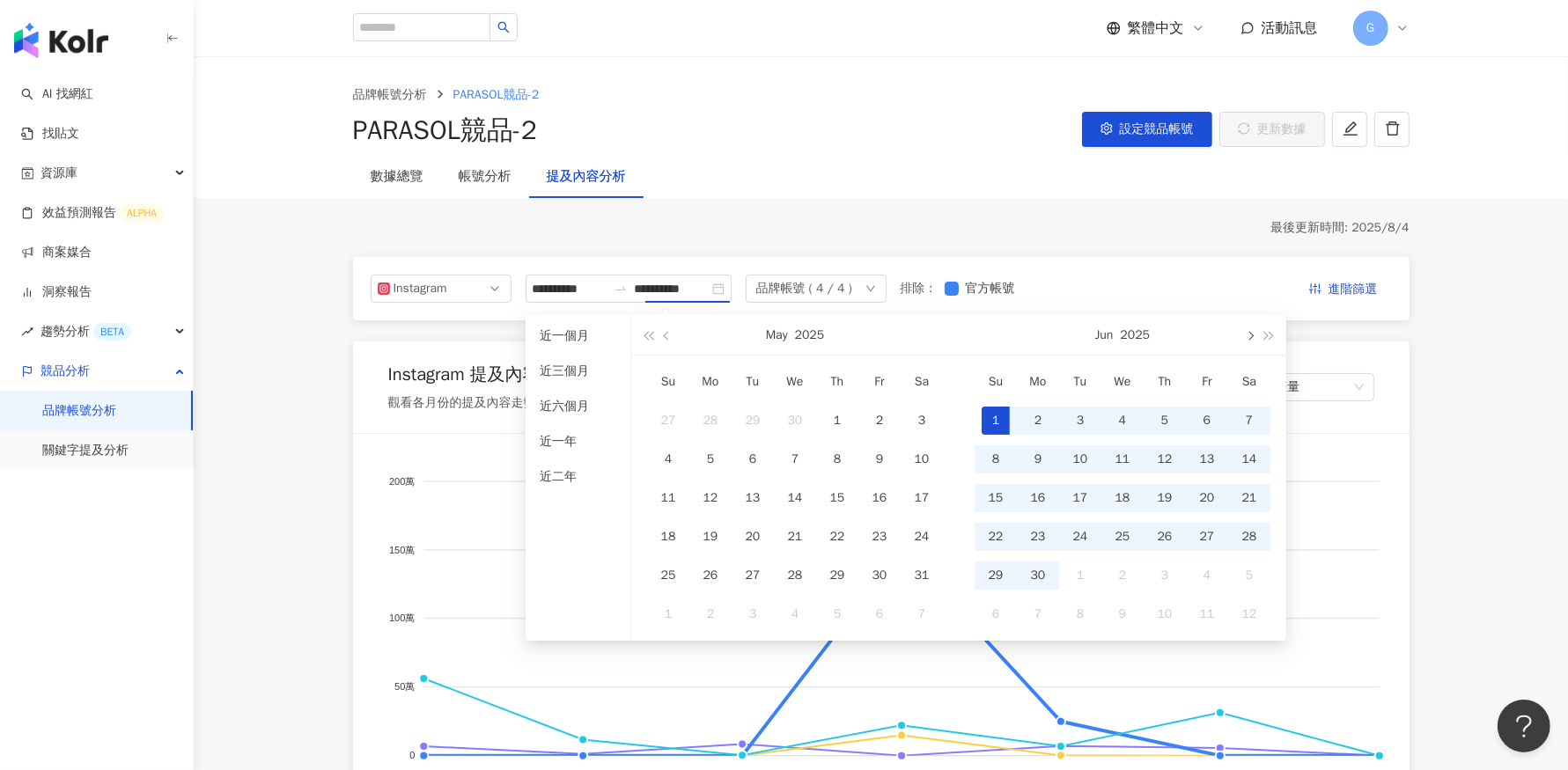 click at bounding box center (1249, 334) 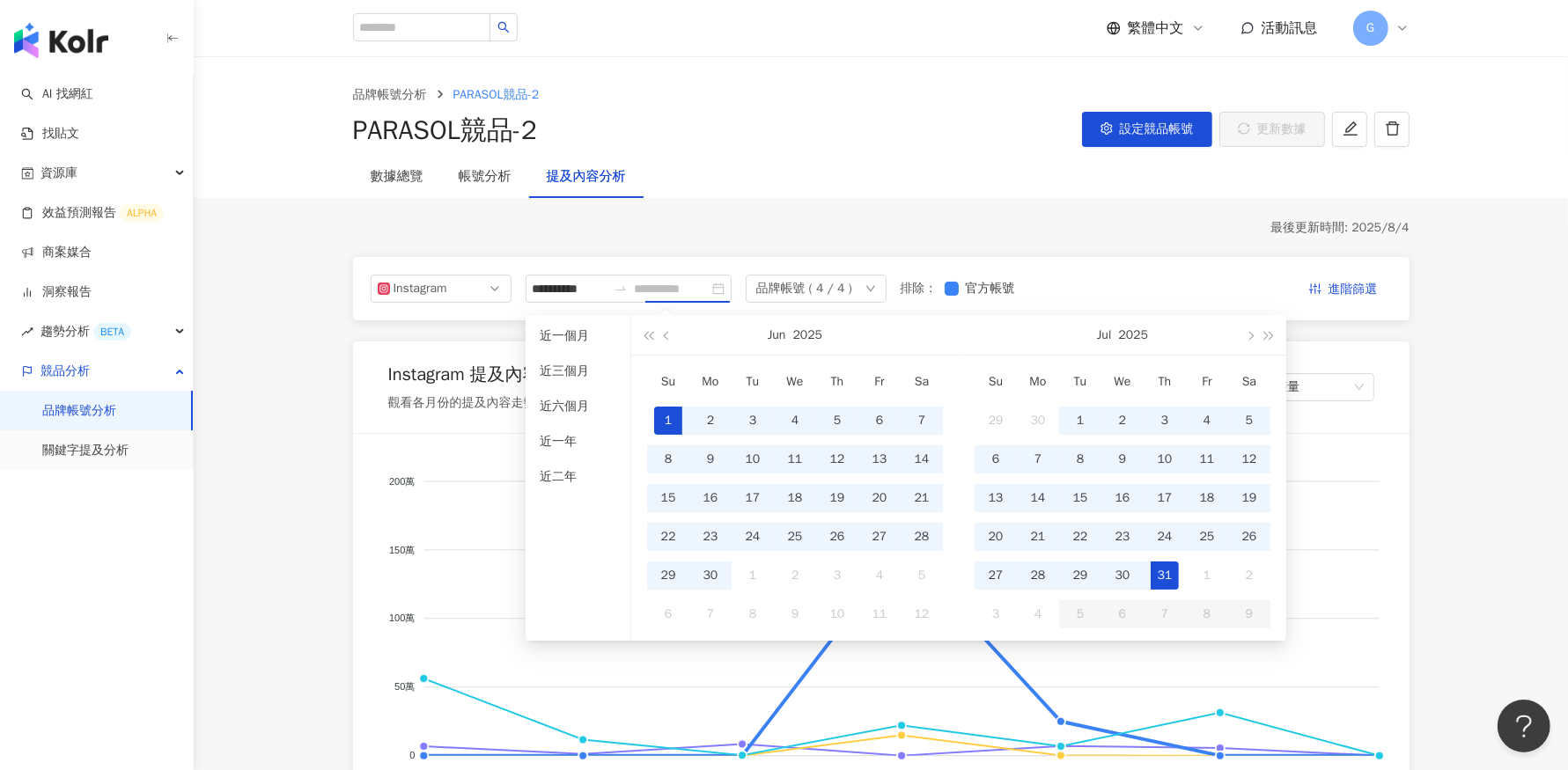 click on "31" at bounding box center (1165, 576) 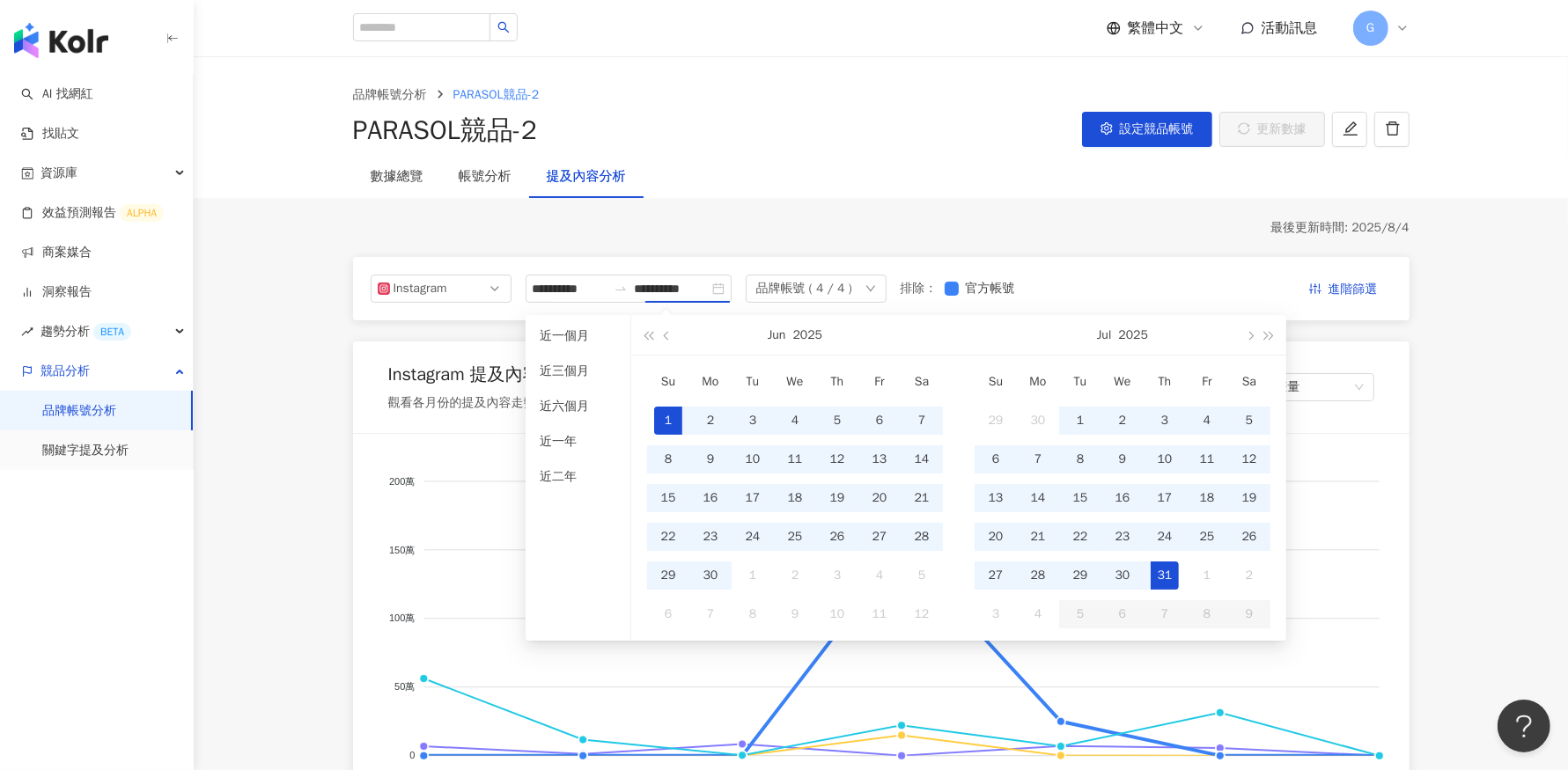 type on "**********" 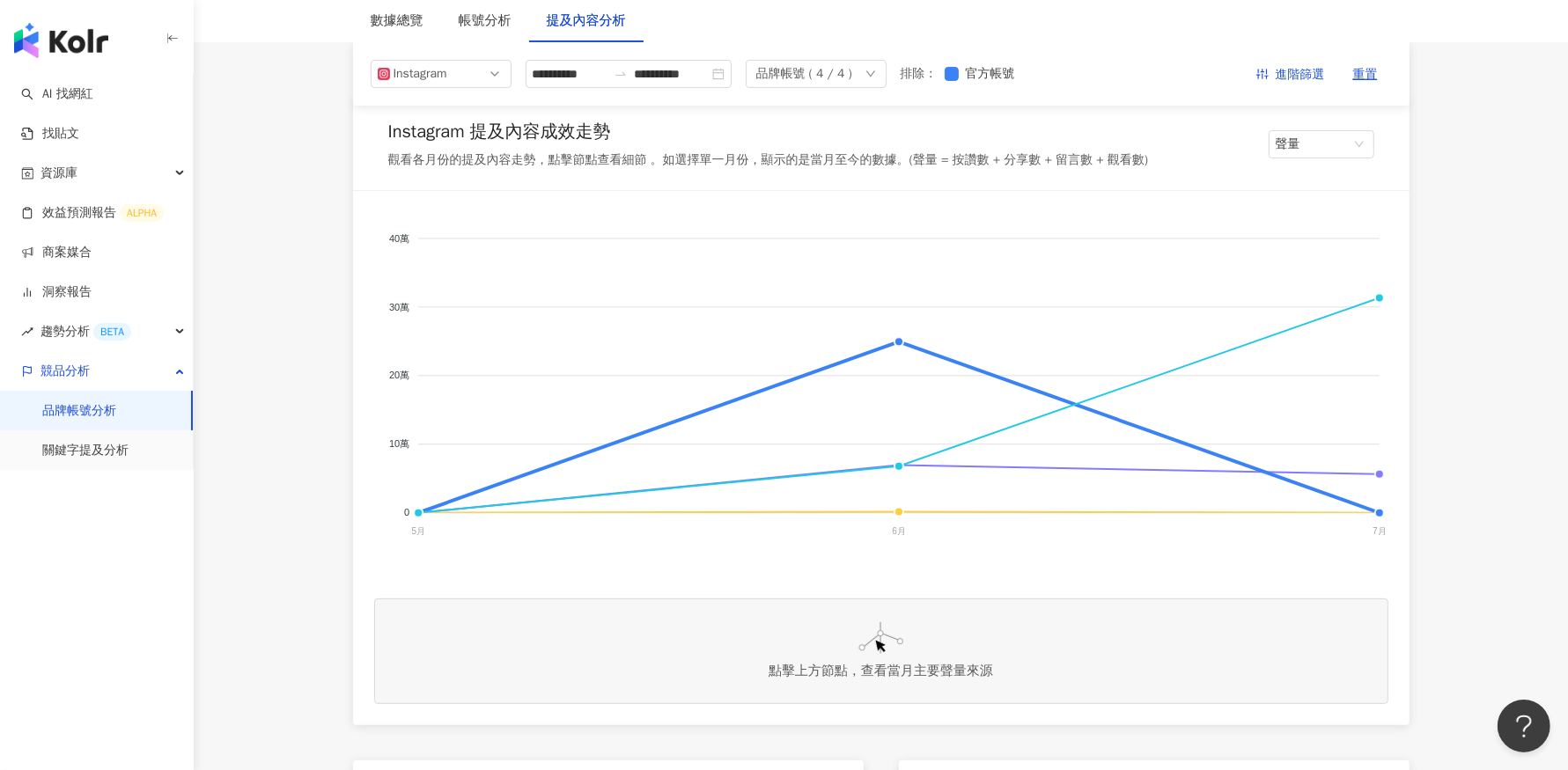scroll, scrollTop: 236, scrollLeft: 0, axis: vertical 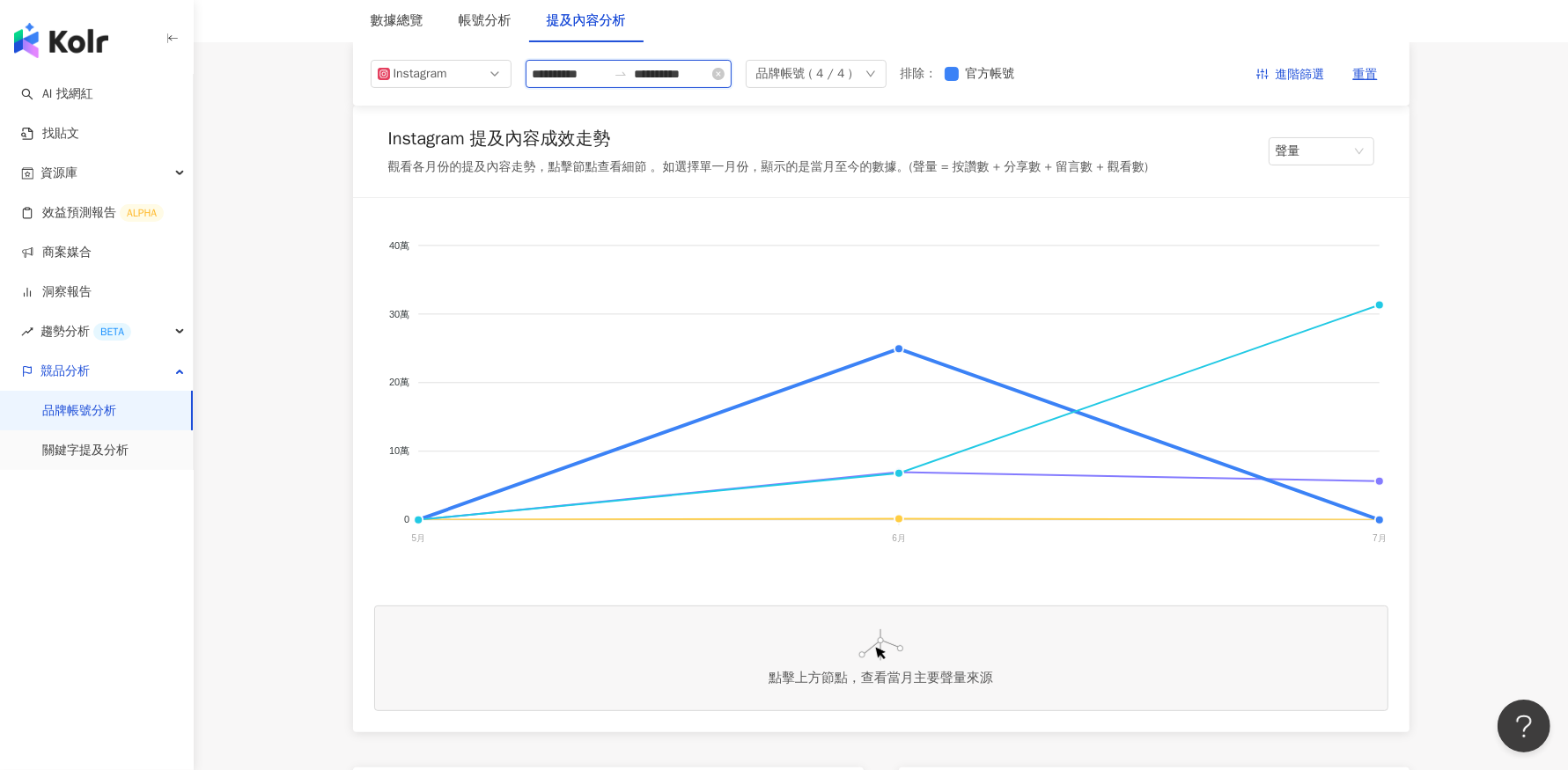click on "**********" at bounding box center (570, 74) 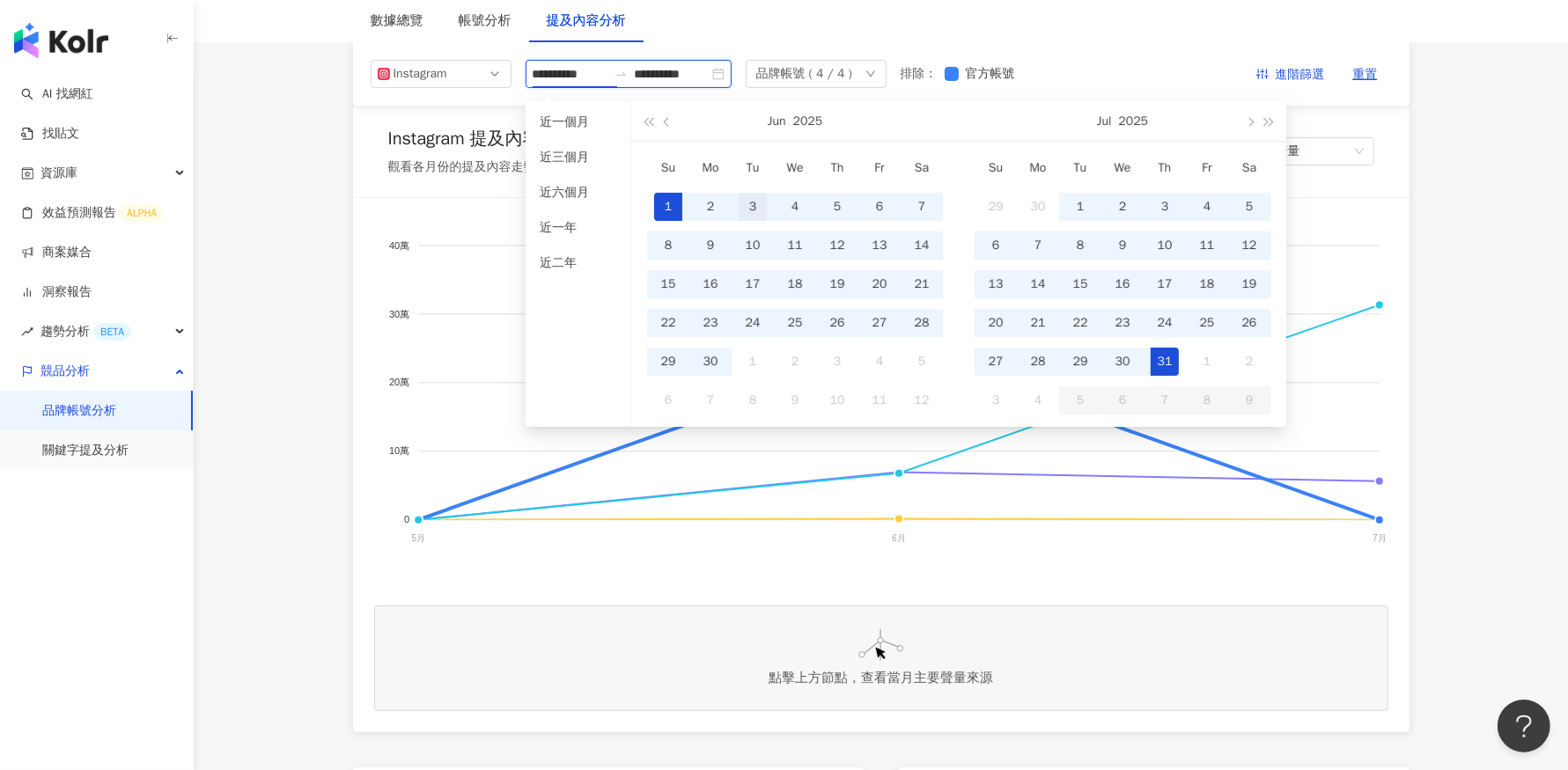 type on "**********" 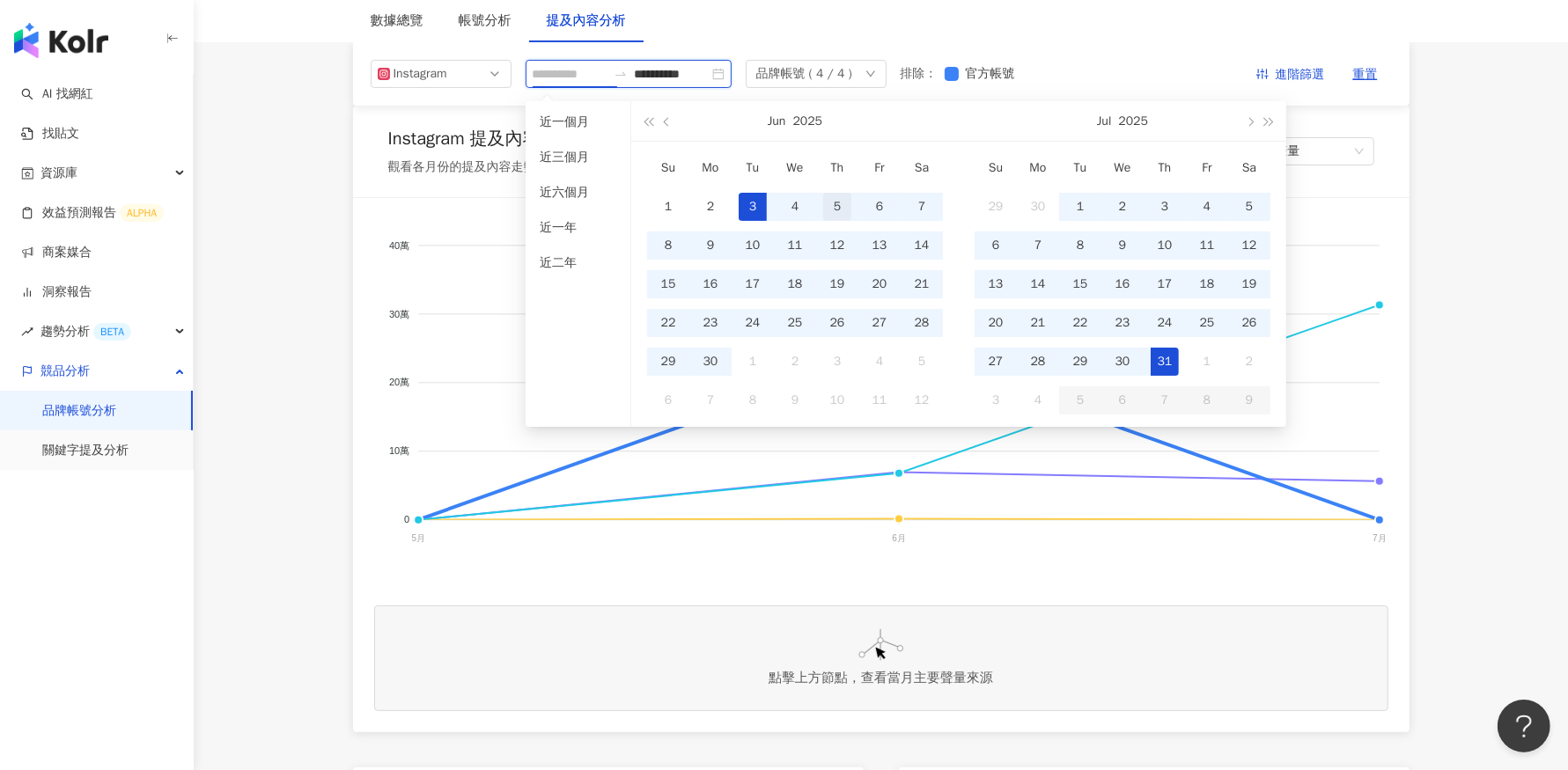 type on "**********" 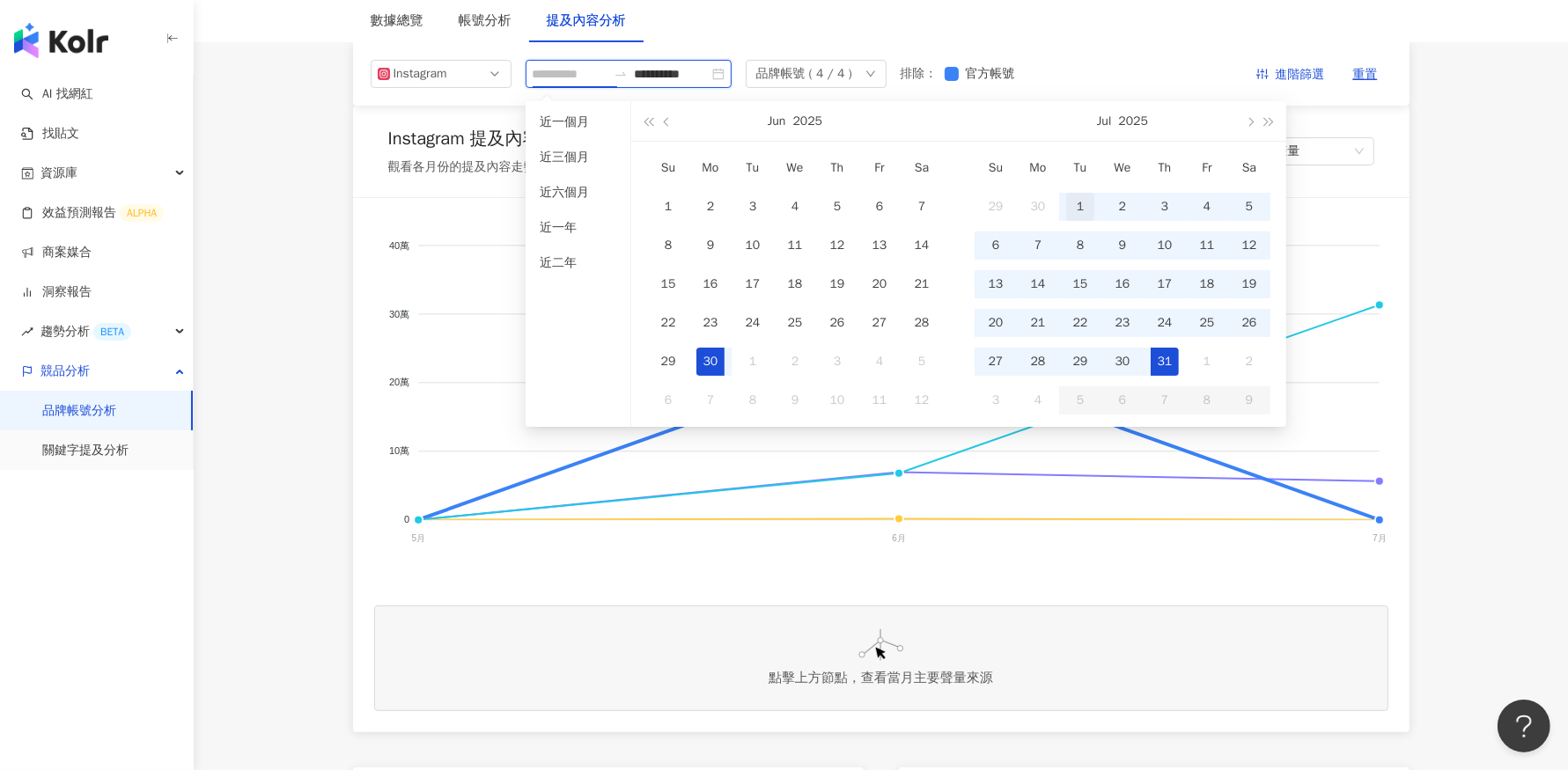 type on "**********" 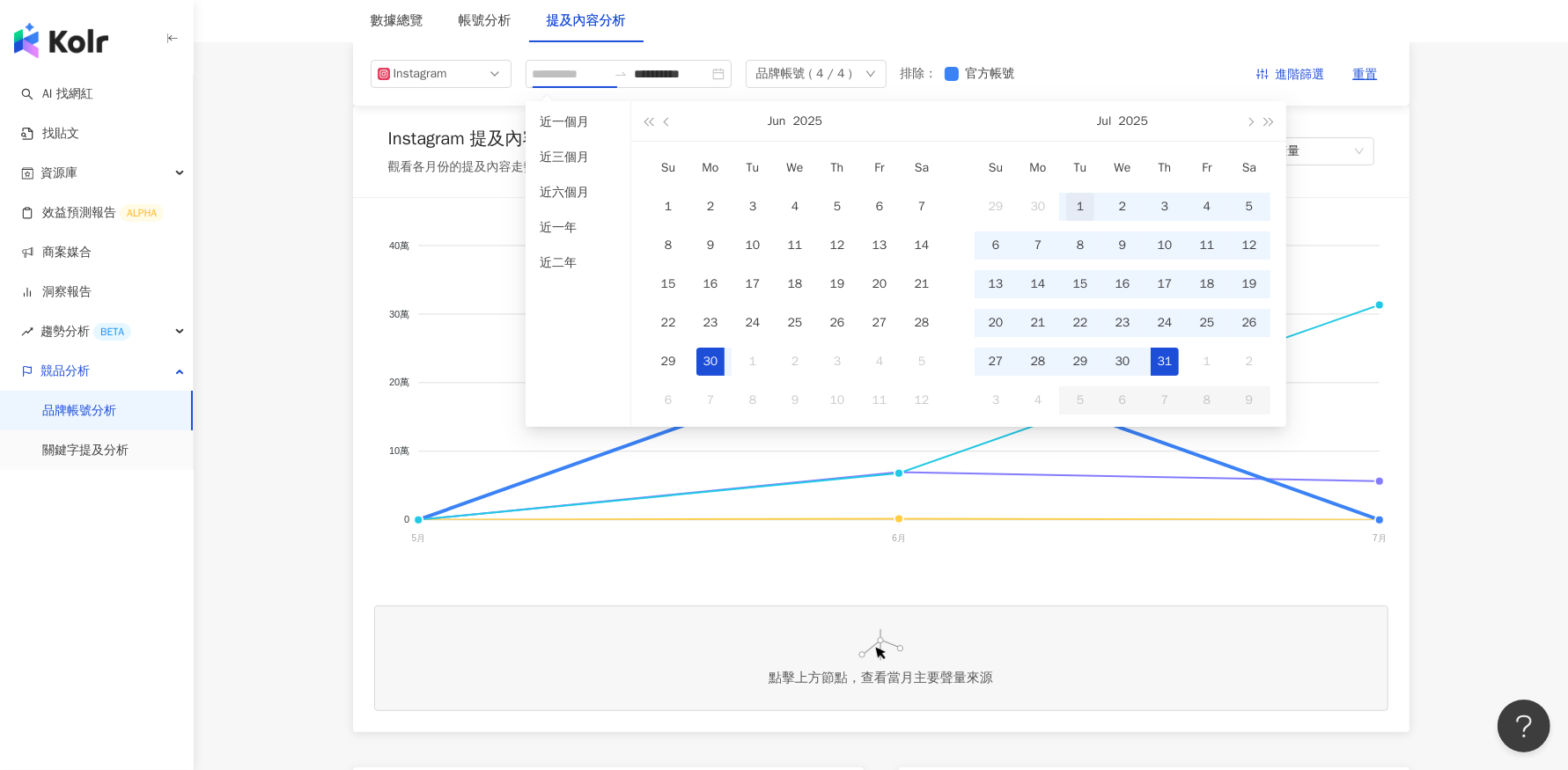 click on "1" at bounding box center (1080, 207) 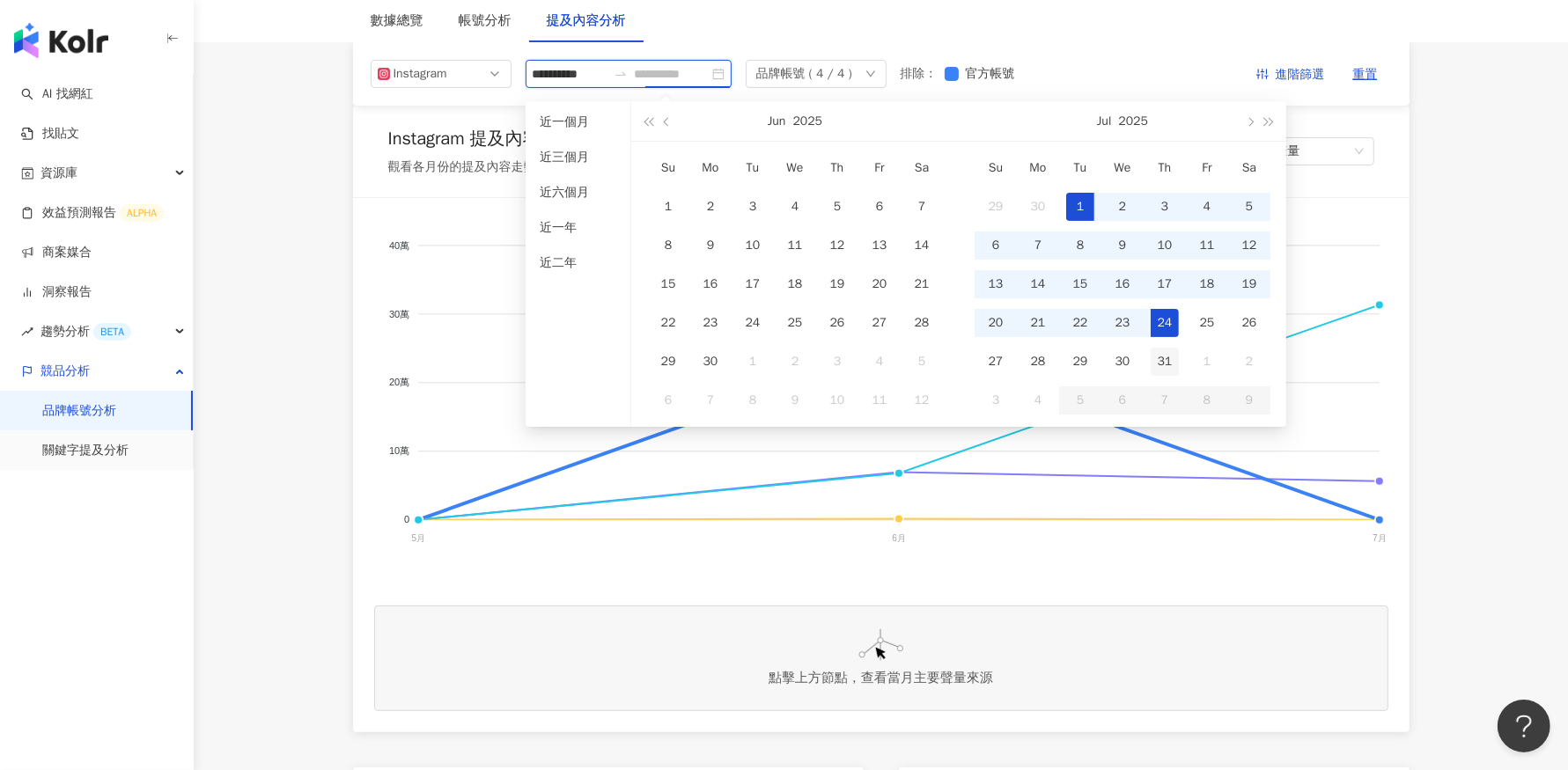 type on "**********" 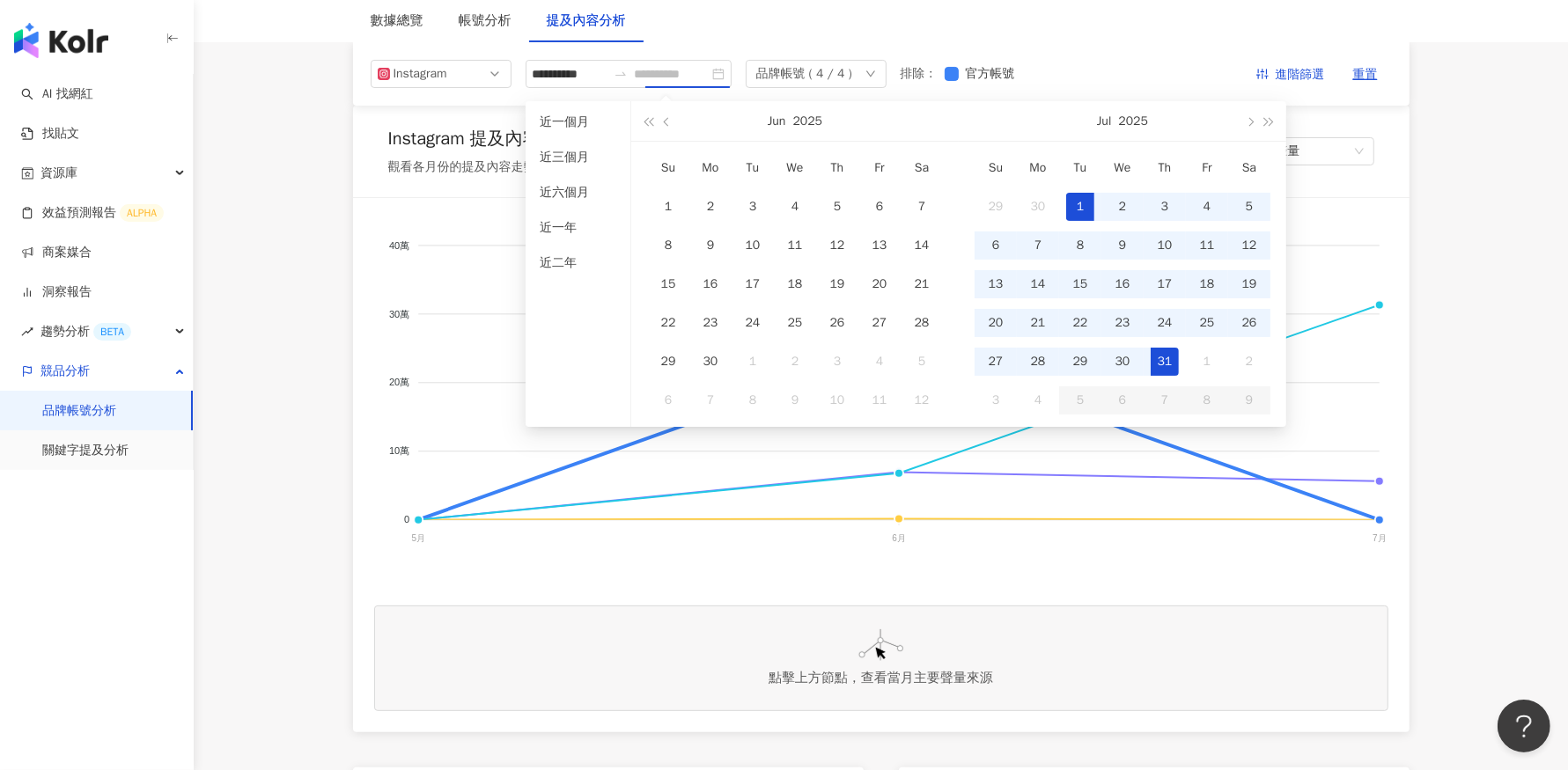 click on "31" at bounding box center [1165, 362] 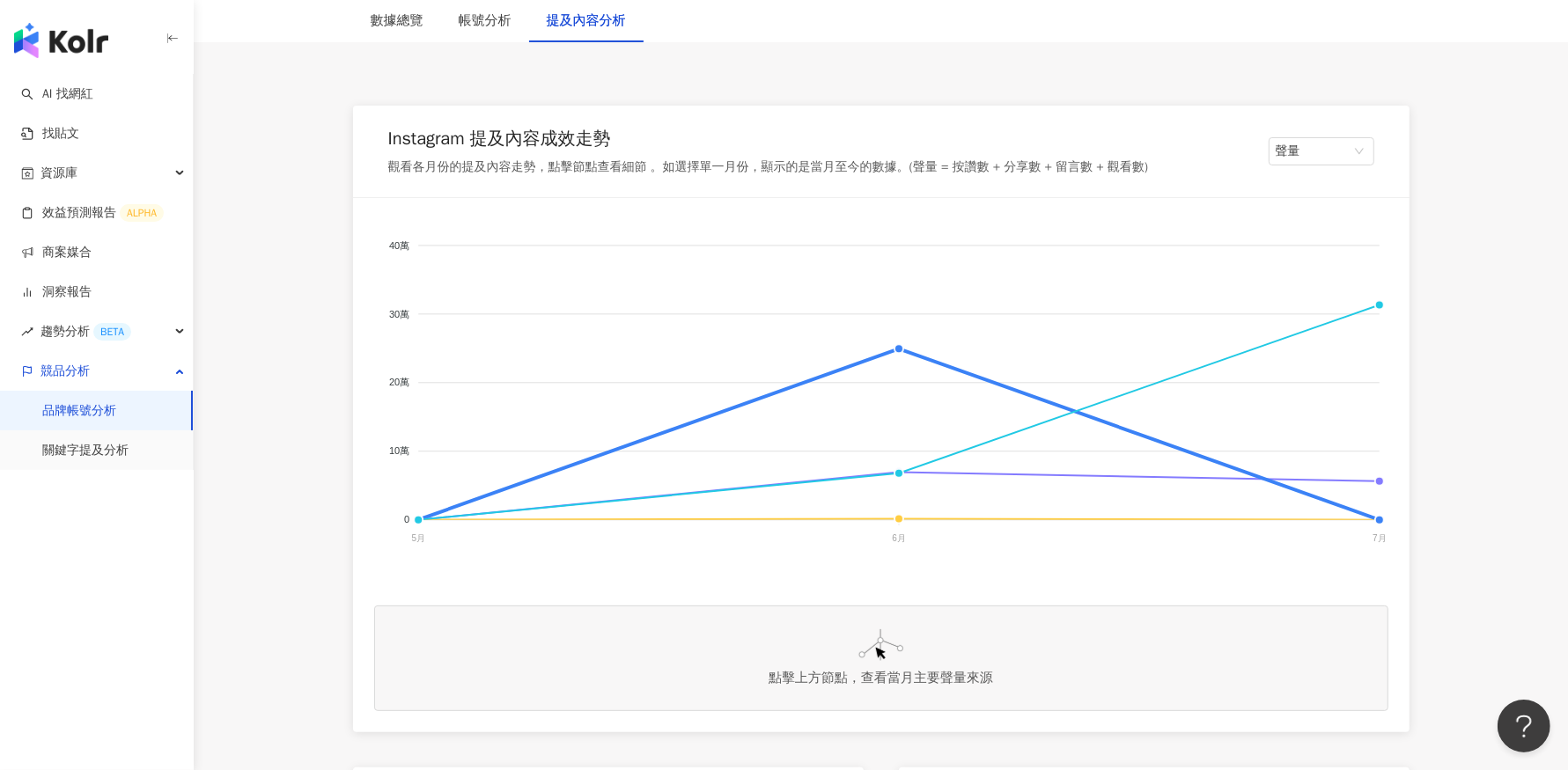 scroll, scrollTop: 910, scrollLeft: 0, axis: vertical 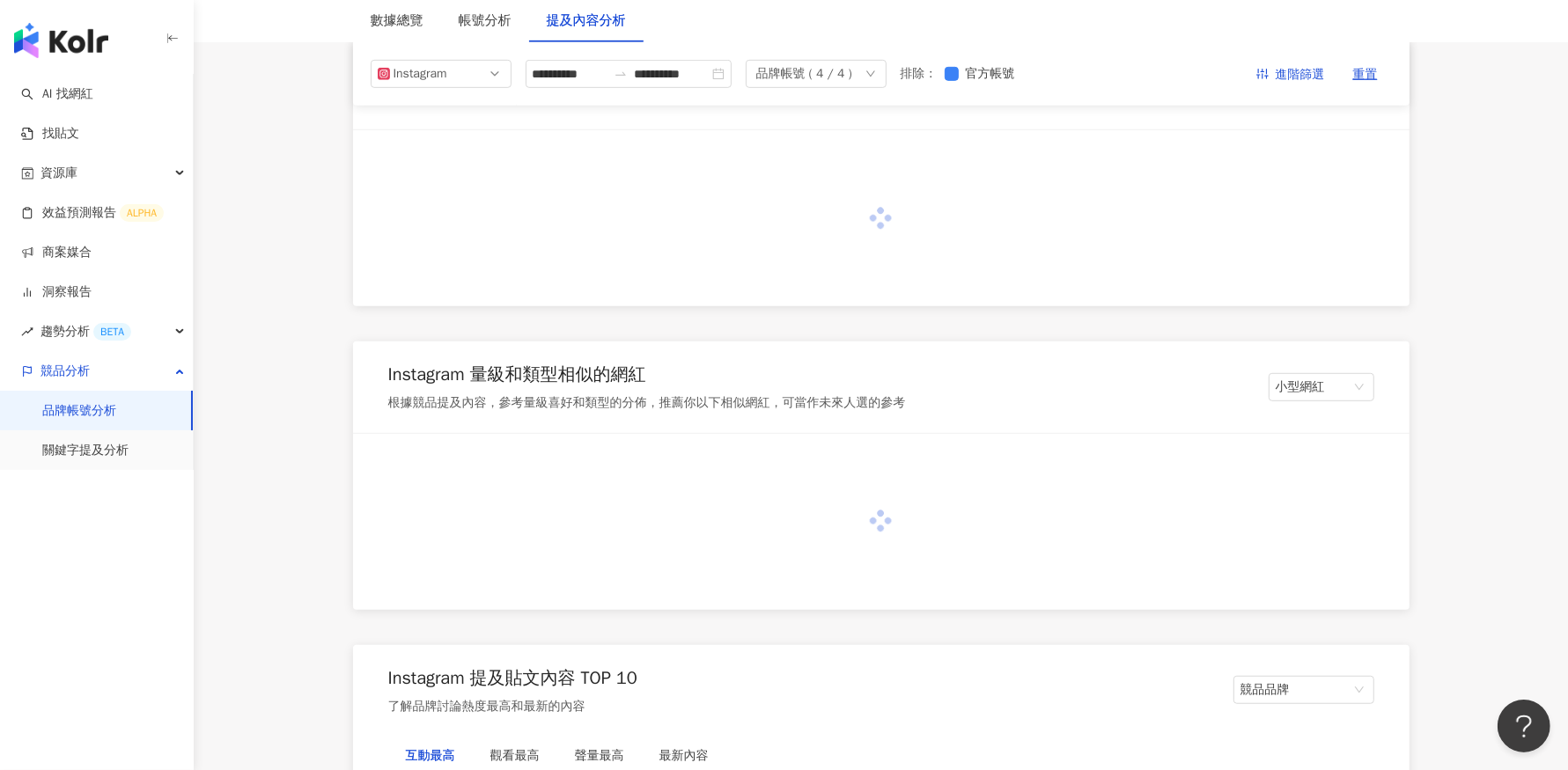 type on "**********" 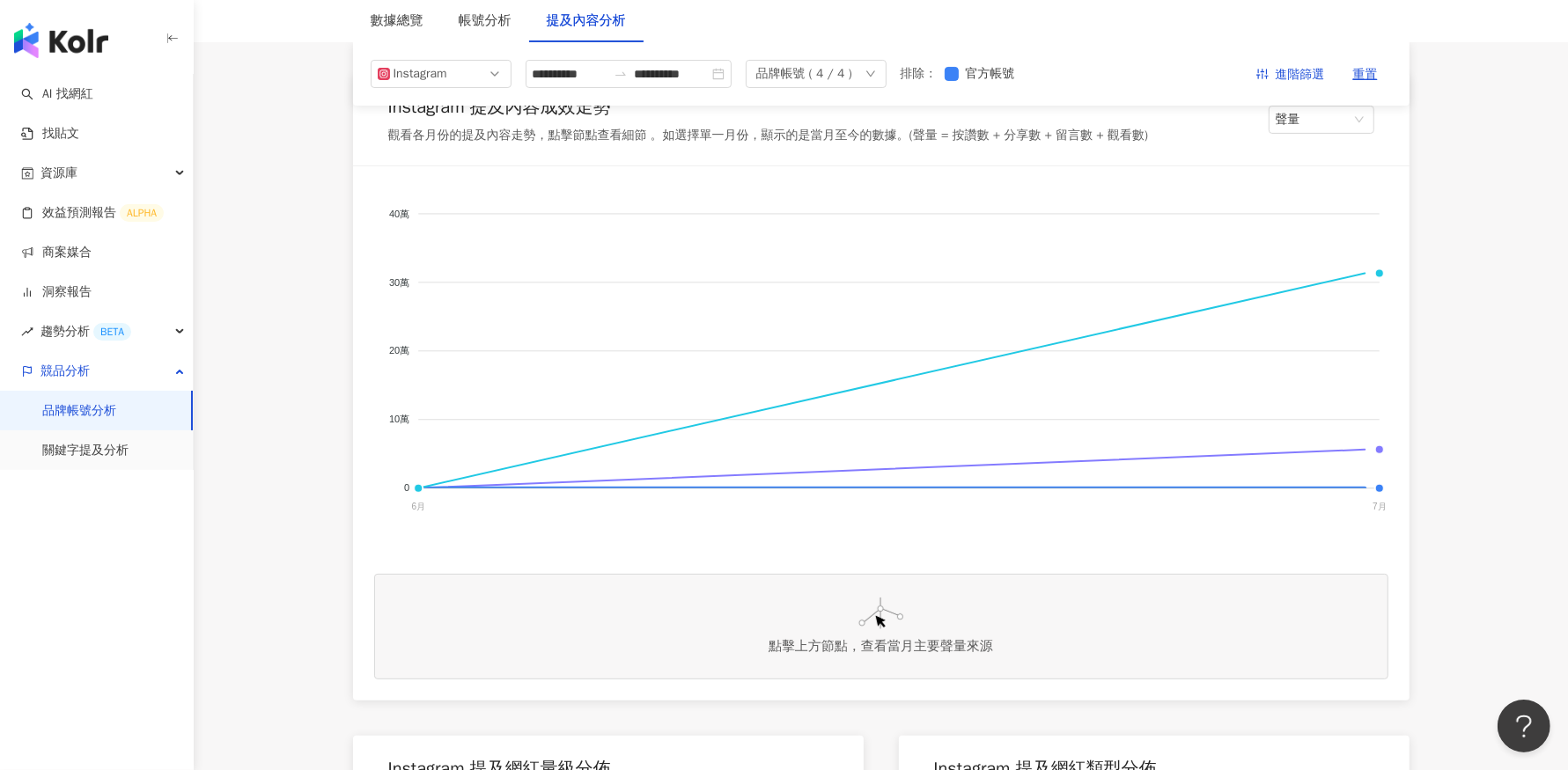 scroll, scrollTop: 157, scrollLeft: 0, axis: vertical 